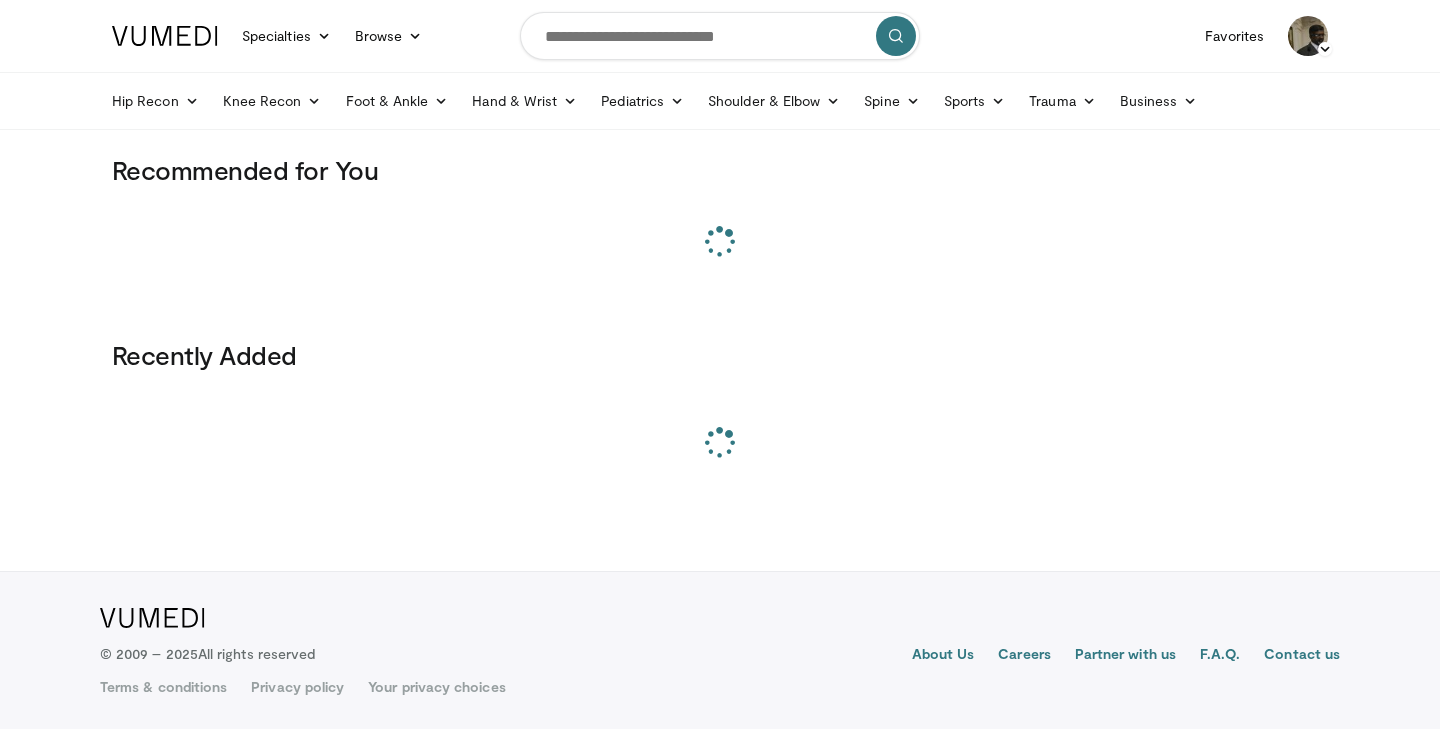 scroll, scrollTop: 0, scrollLeft: 0, axis: both 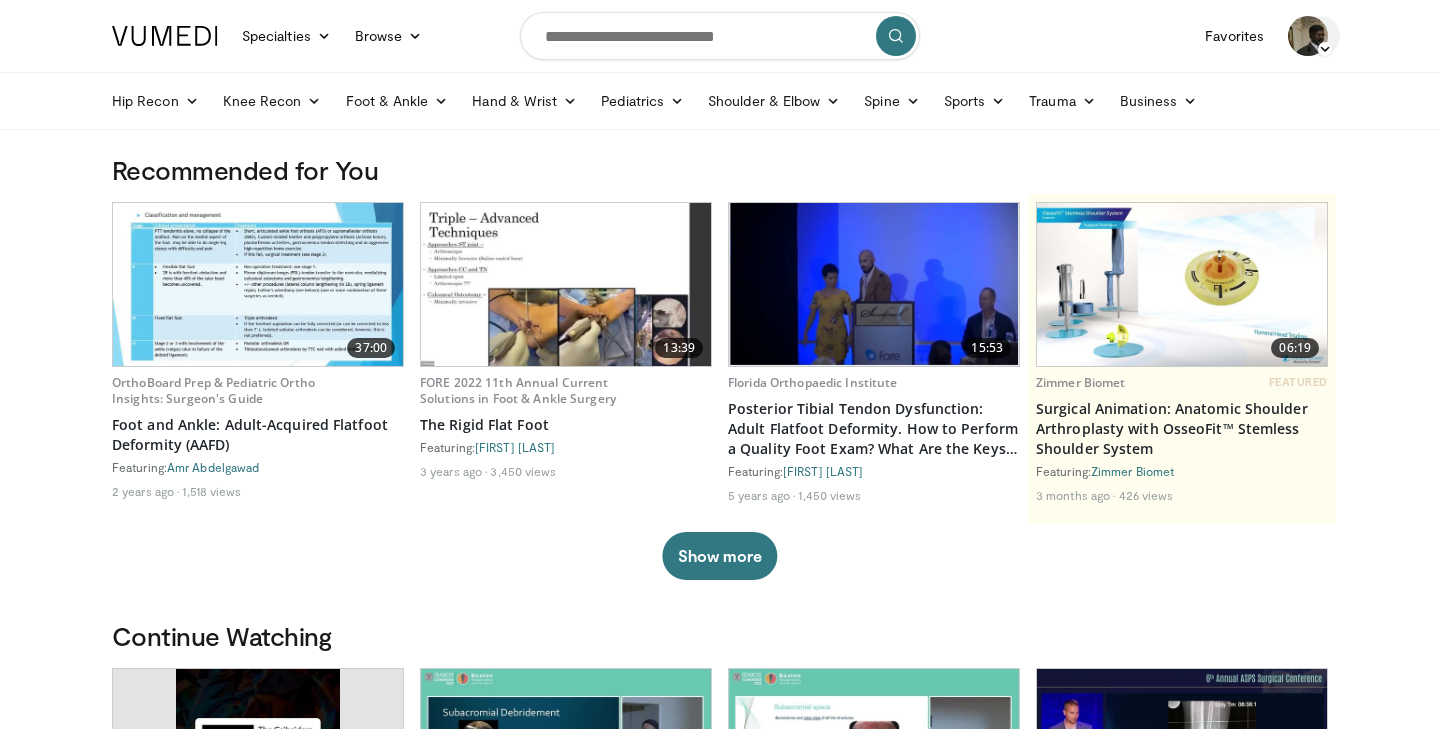 click at bounding box center [1308, 36] 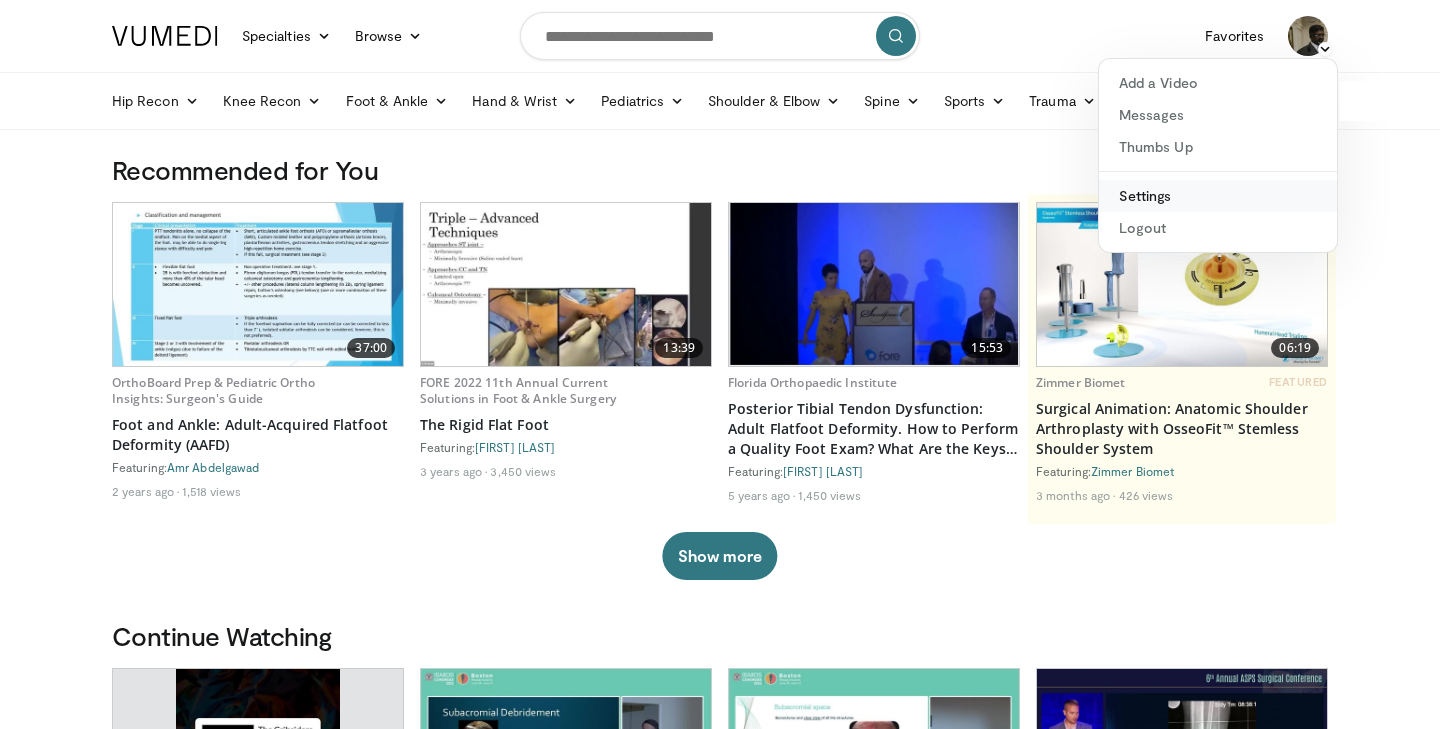 click on "Settings" at bounding box center [1218, 196] 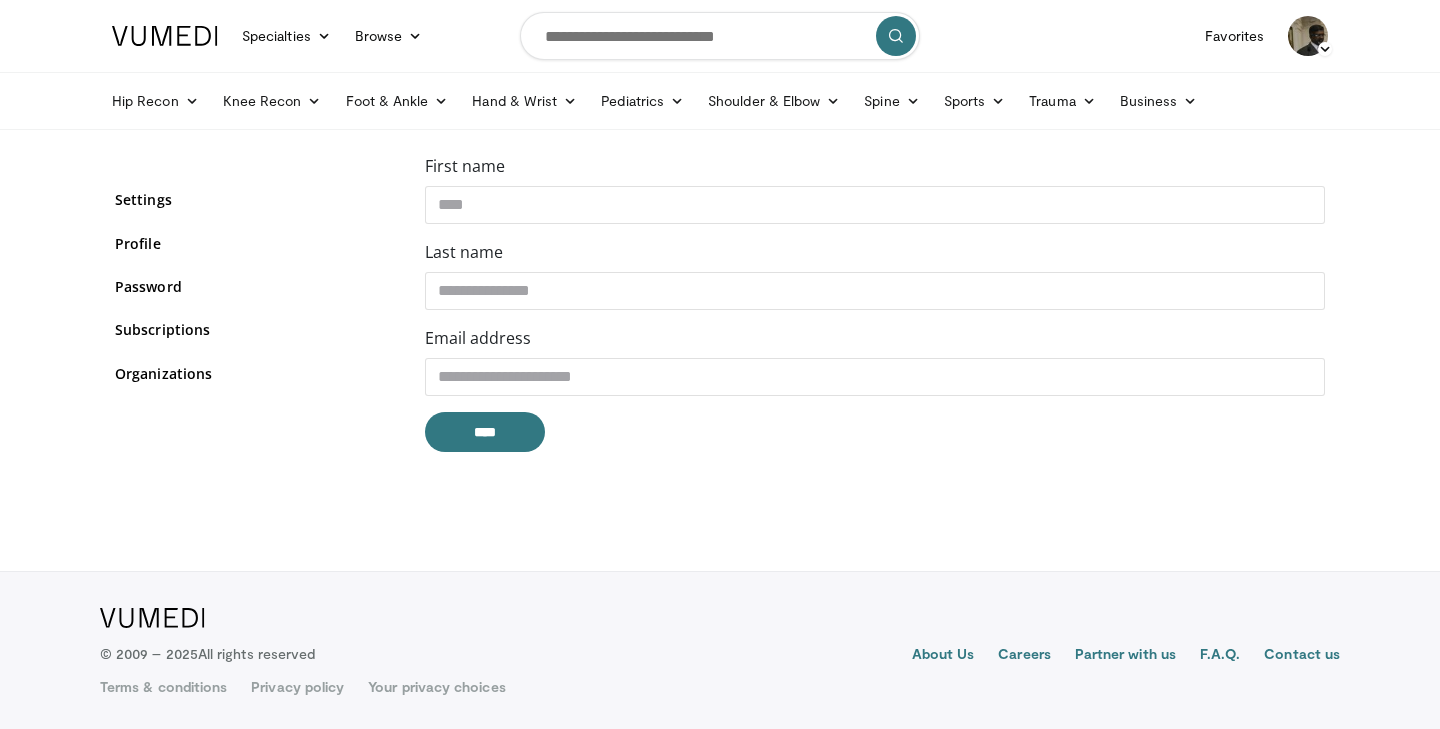 scroll, scrollTop: 0, scrollLeft: 0, axis: both 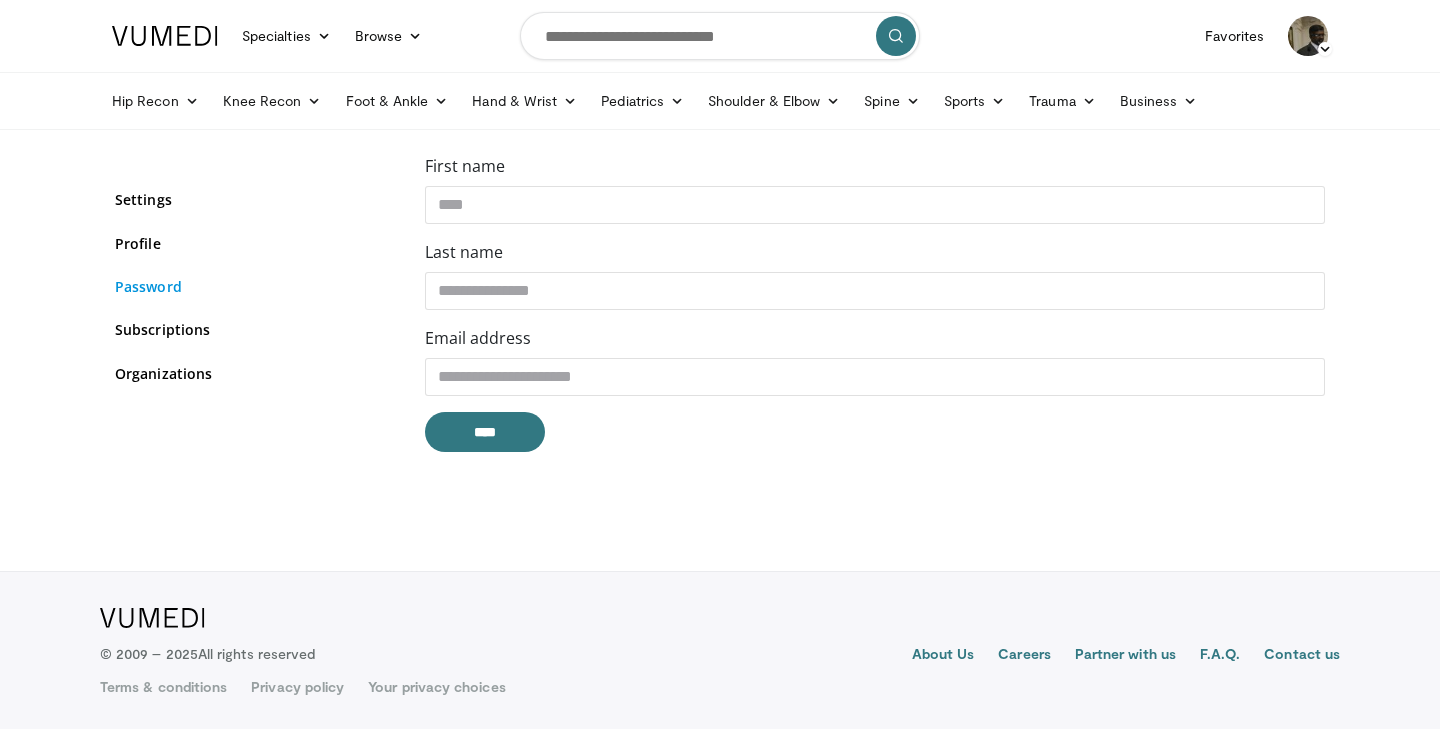 click on "Password" at bounding box center [255, 286] 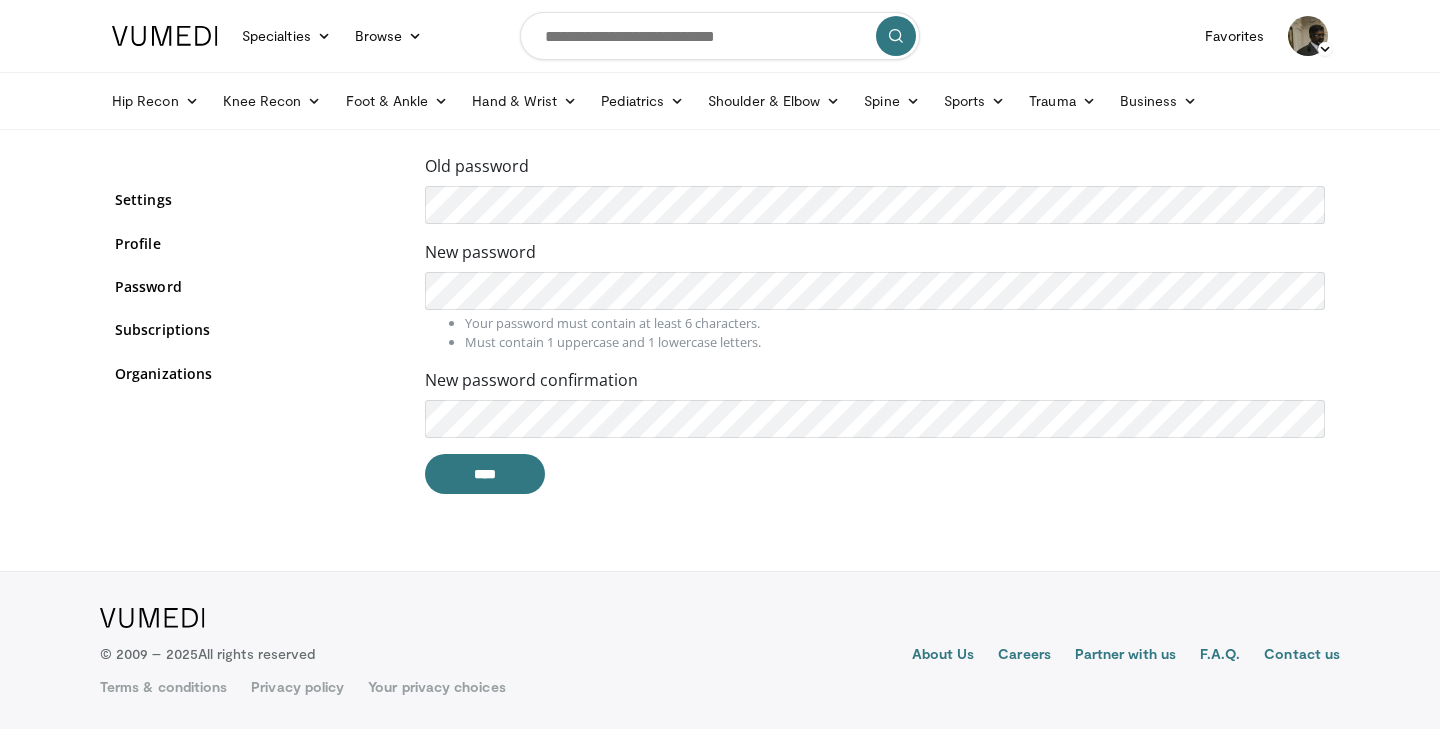 scroll, scrollTop: 0, scrollLeft: 0, axis: both 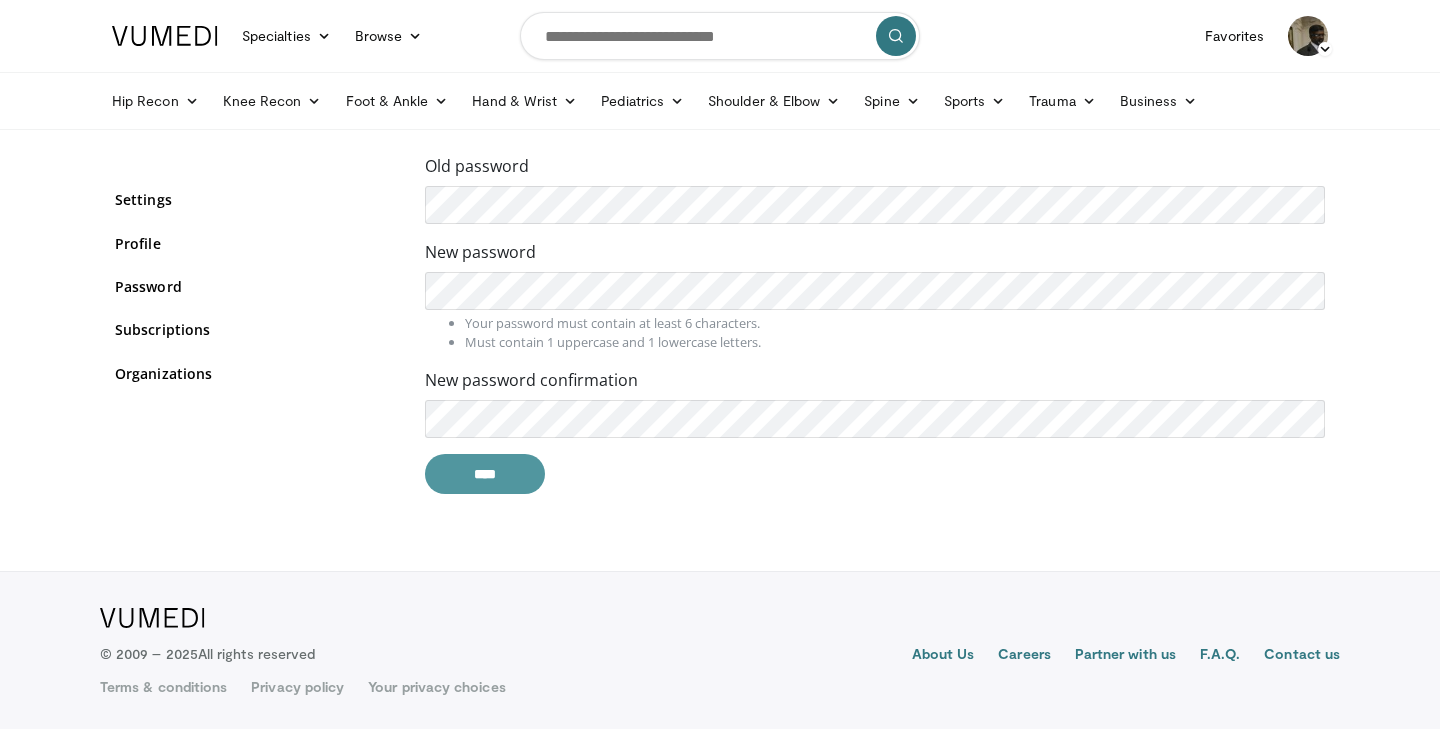 click on "****" at bounding box center (485, 474) 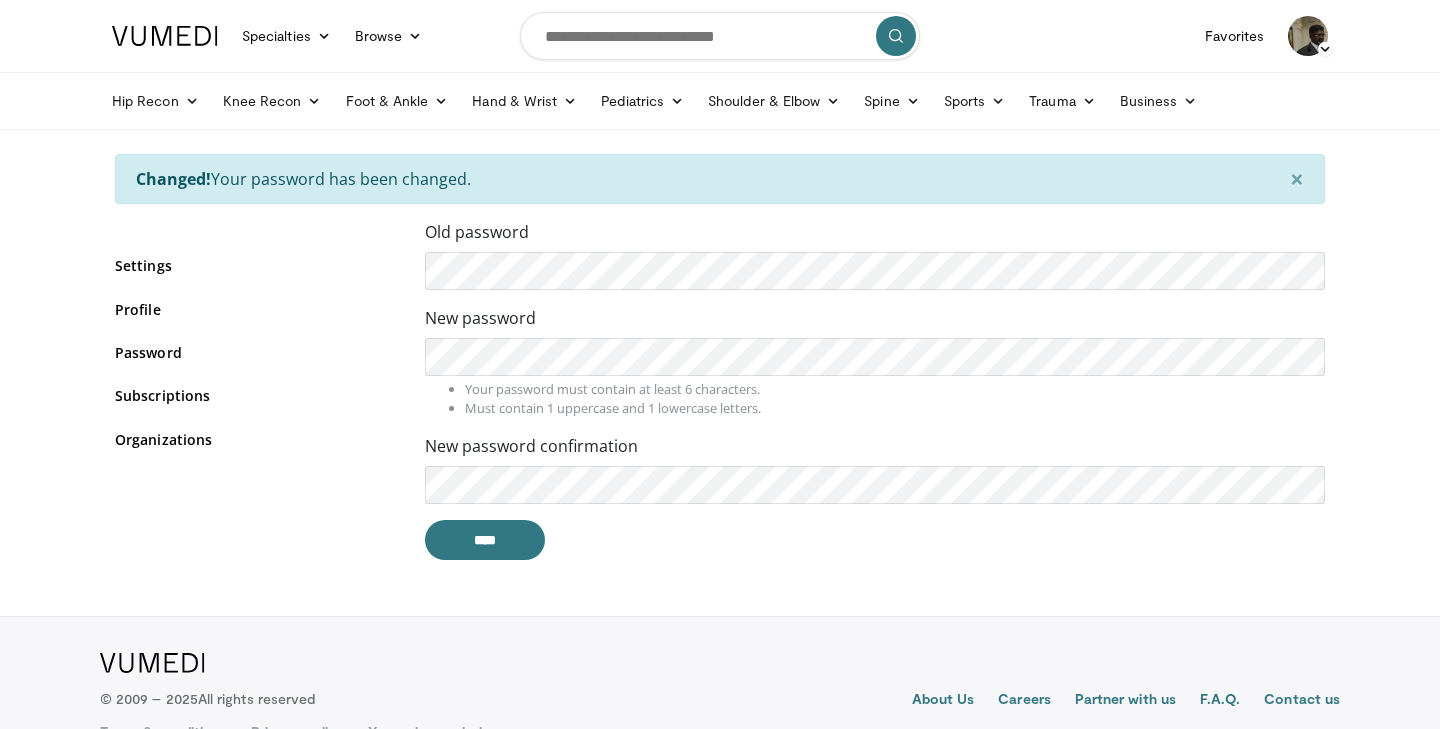 scroll, scrollTop: 0, scrollLeft: 0, axis: both 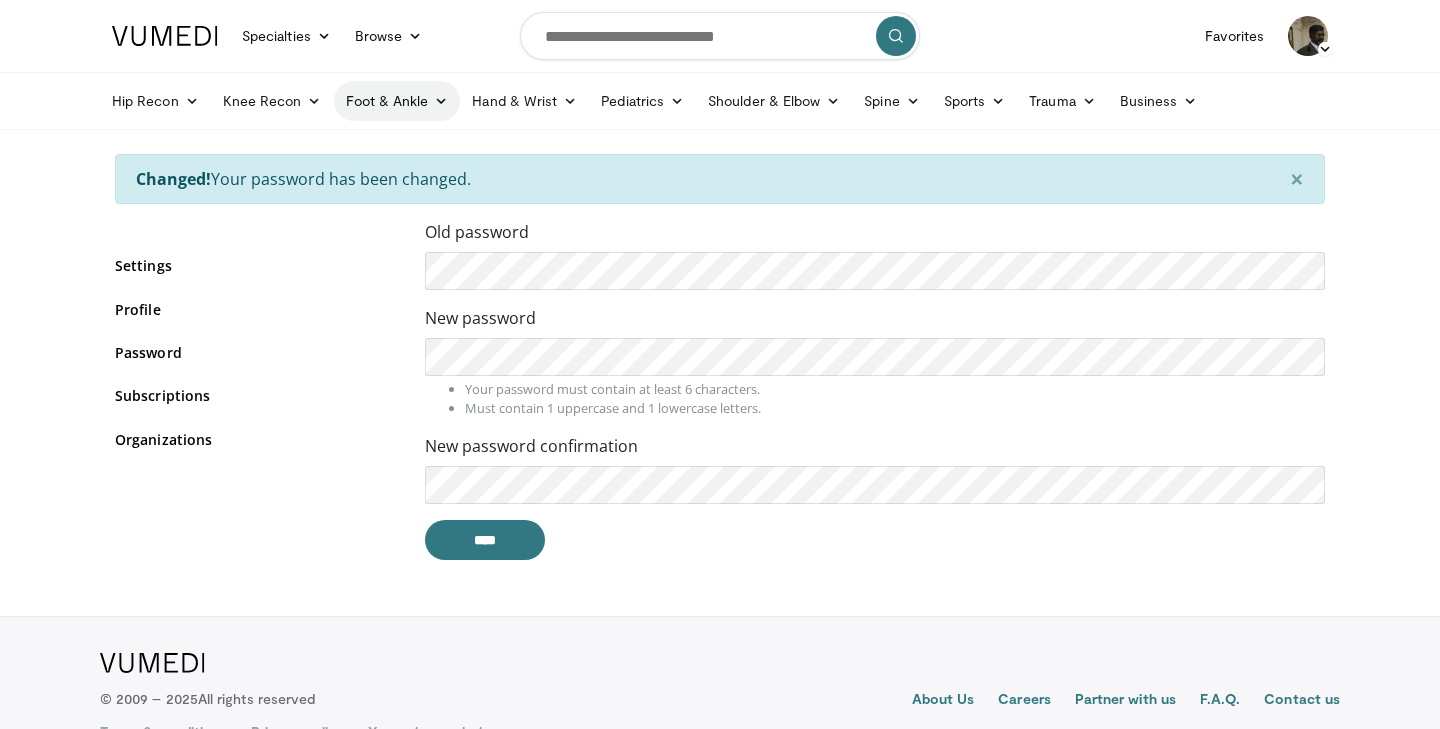 click on "Foot & Ankle" at bounding box center (397, 101) 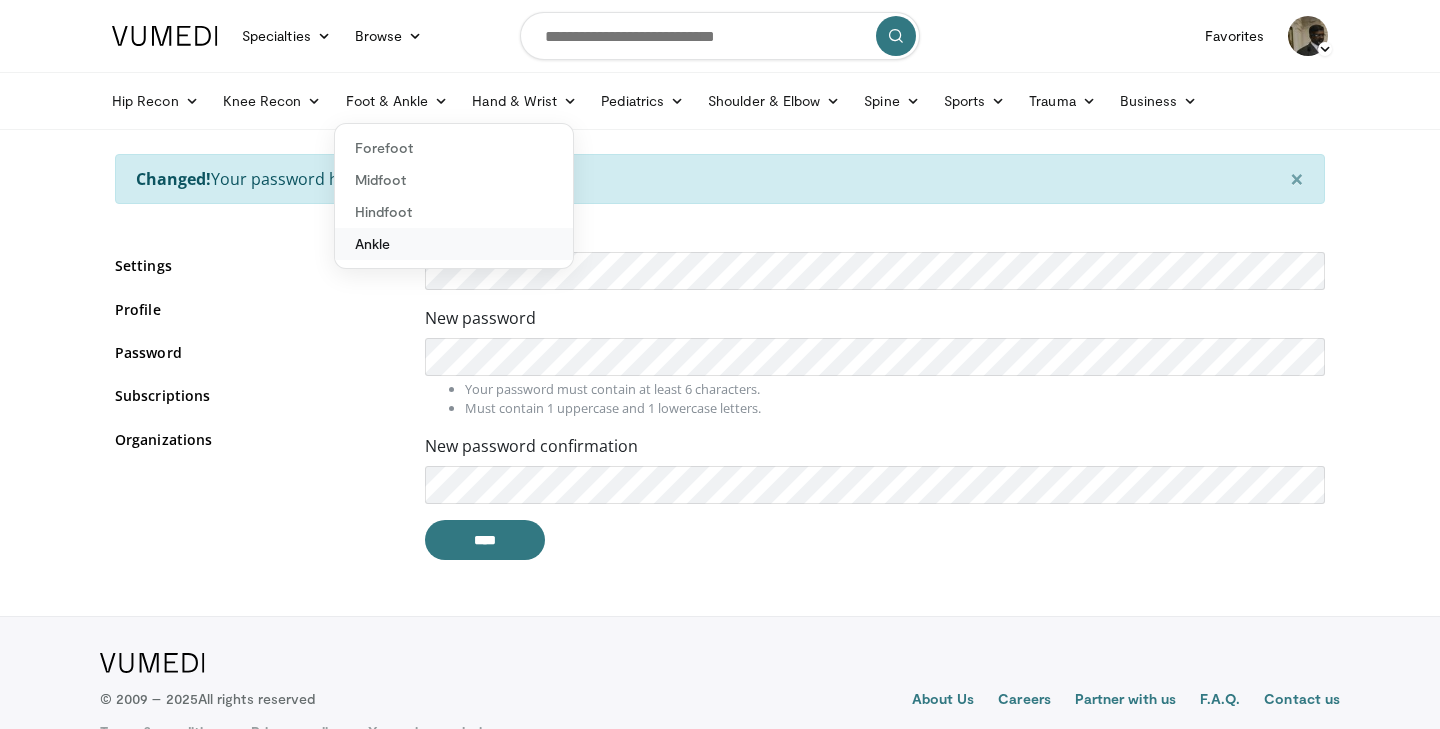 click on "Ankle" at bounding box center (454, 244) 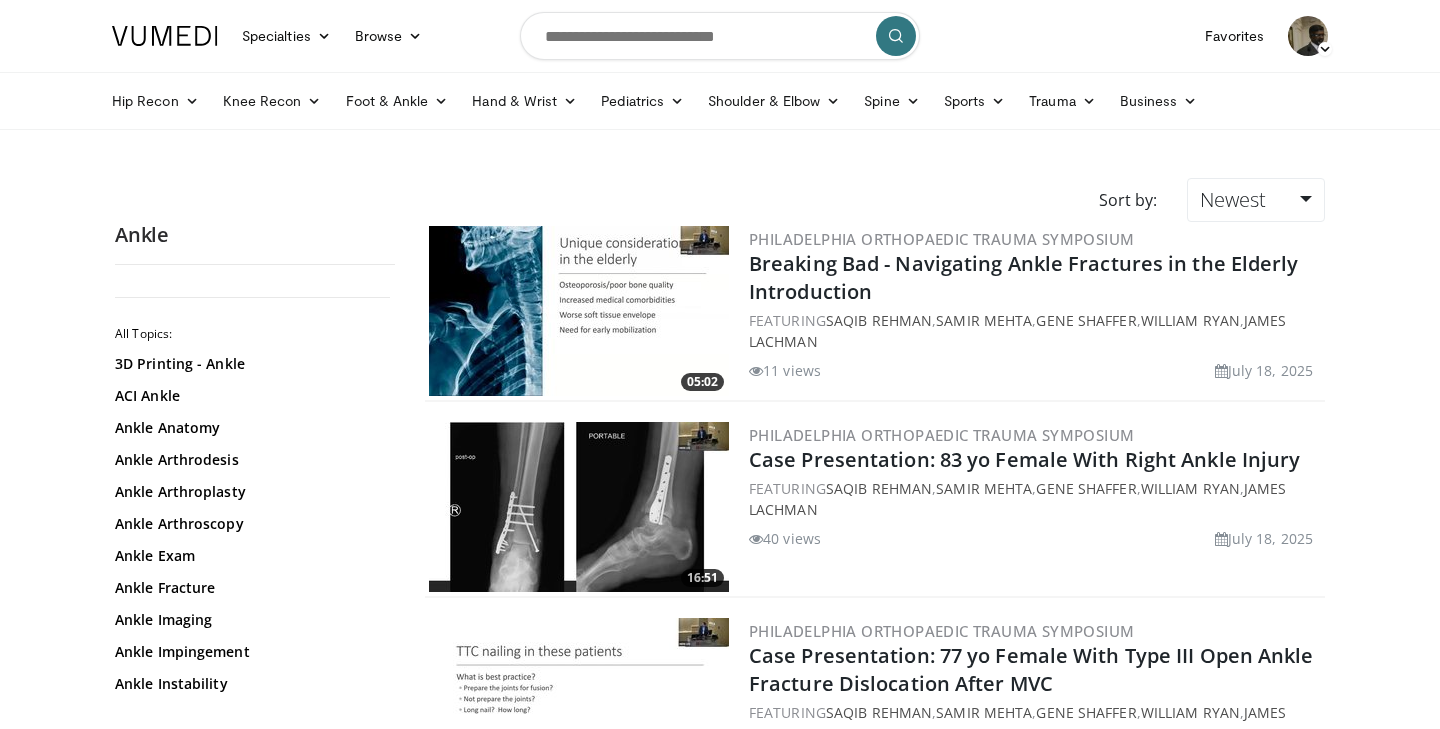 scroll, scrollTop: 0, scrollLeft: 0, axis: both 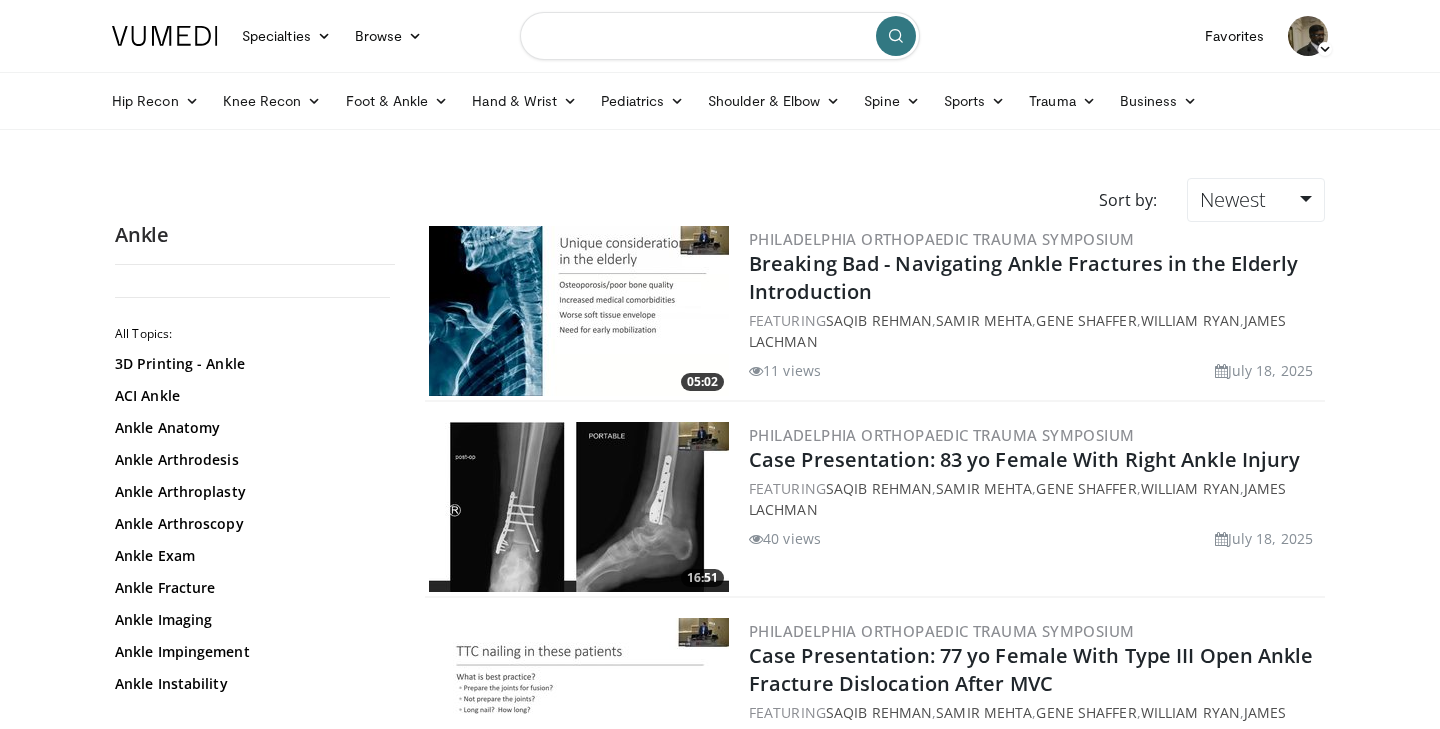 click at bounding box center [720, 36] 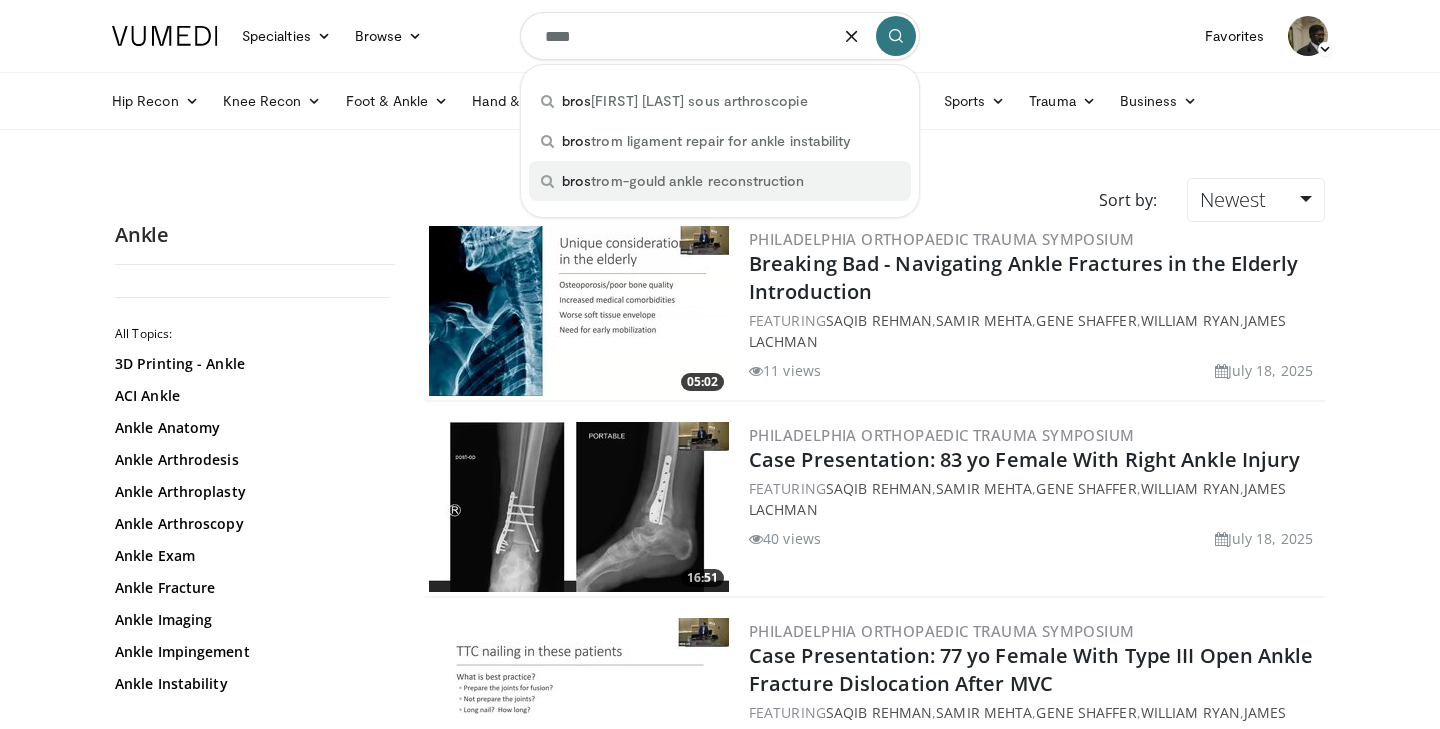click on "bros trom-gould ankle reconstruction" at bounding box center (683, 181) 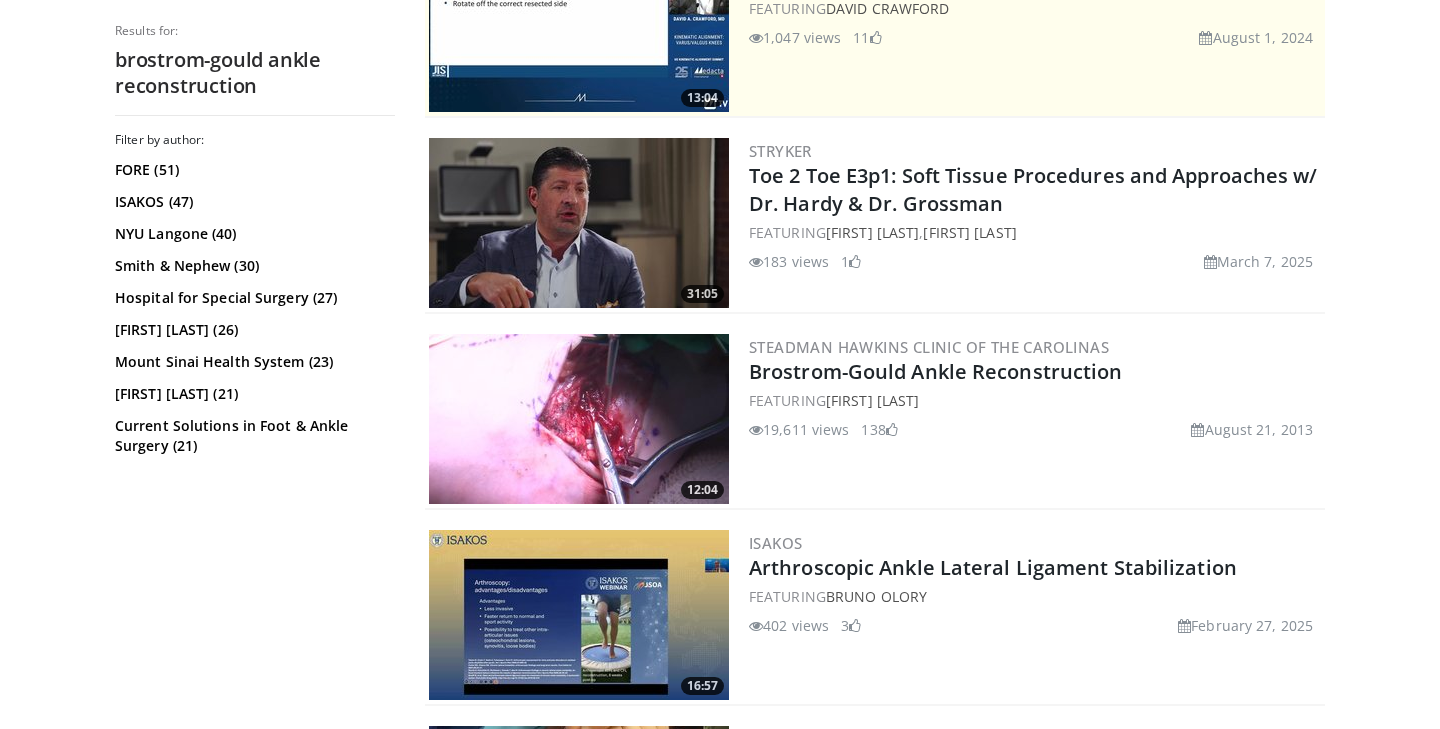 scroll, scrollTop: 483, scrollLeft: 0, axis: vertical 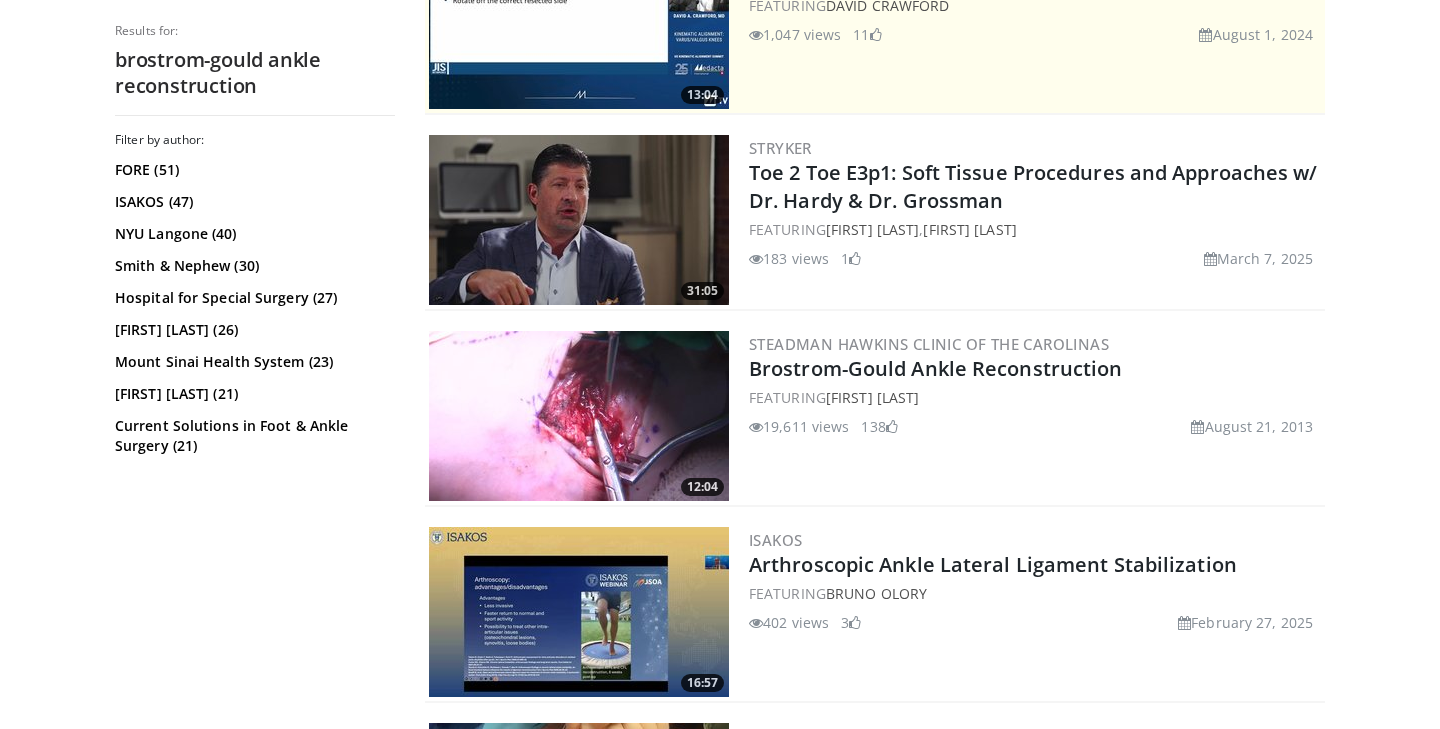 click at bounding box center (579, 416) 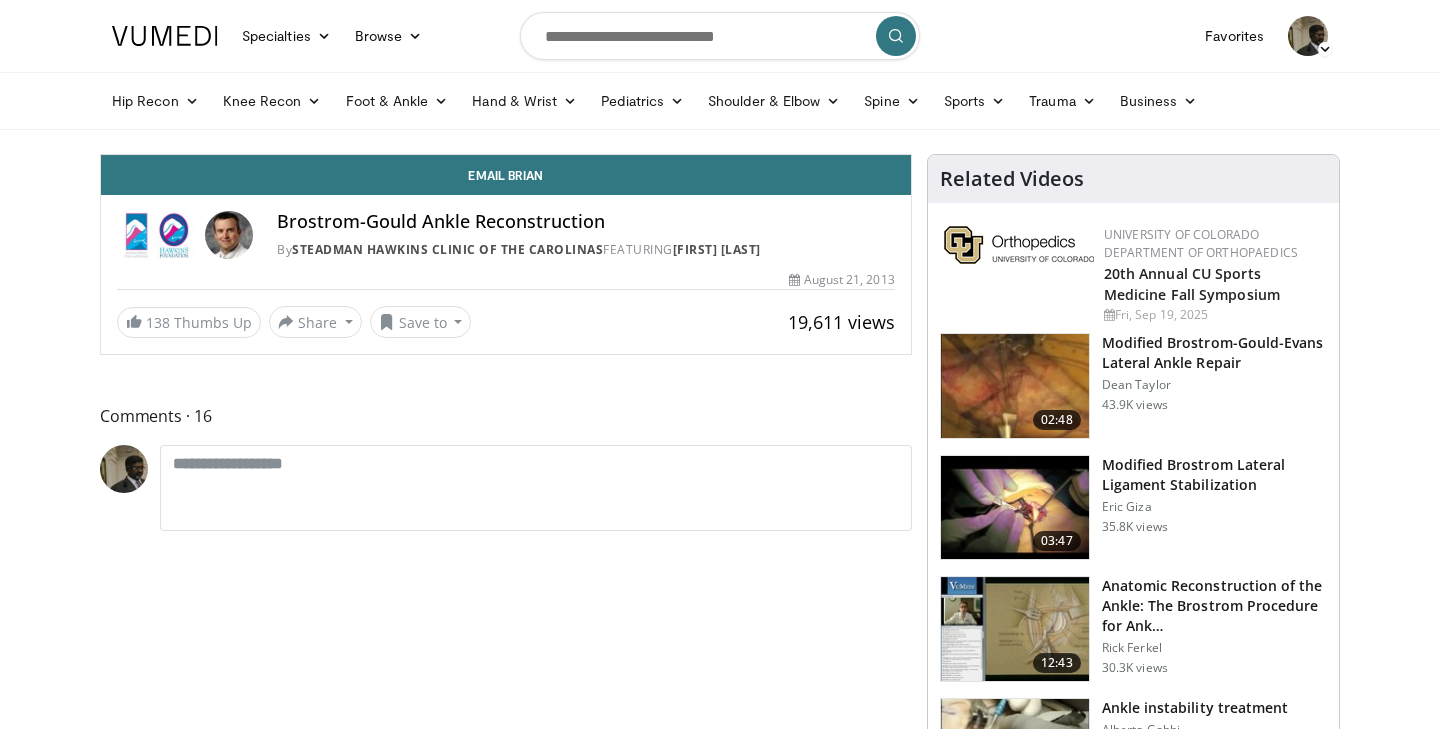 scroll, scrollTop: 0, scrollLeft: 0, axis: both 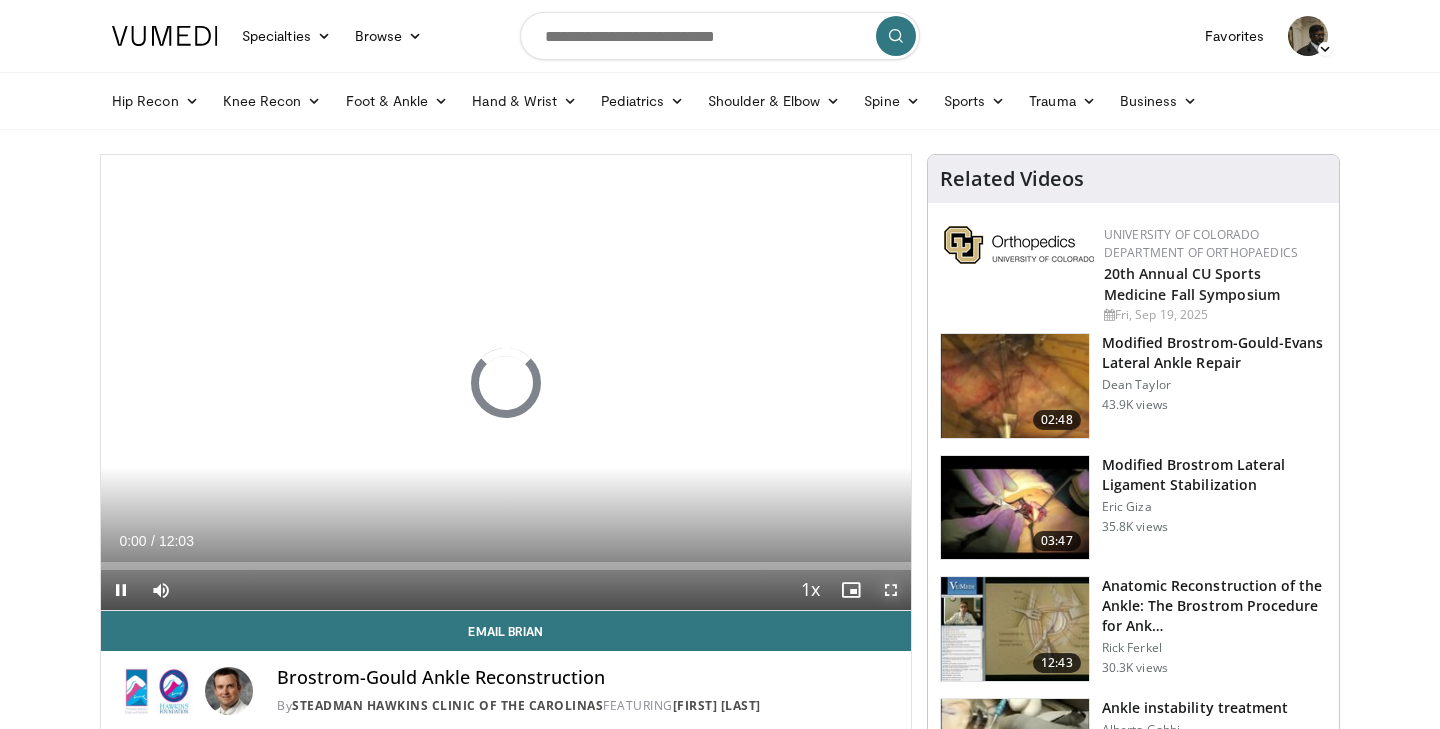 click at bounding box center (891, 590) 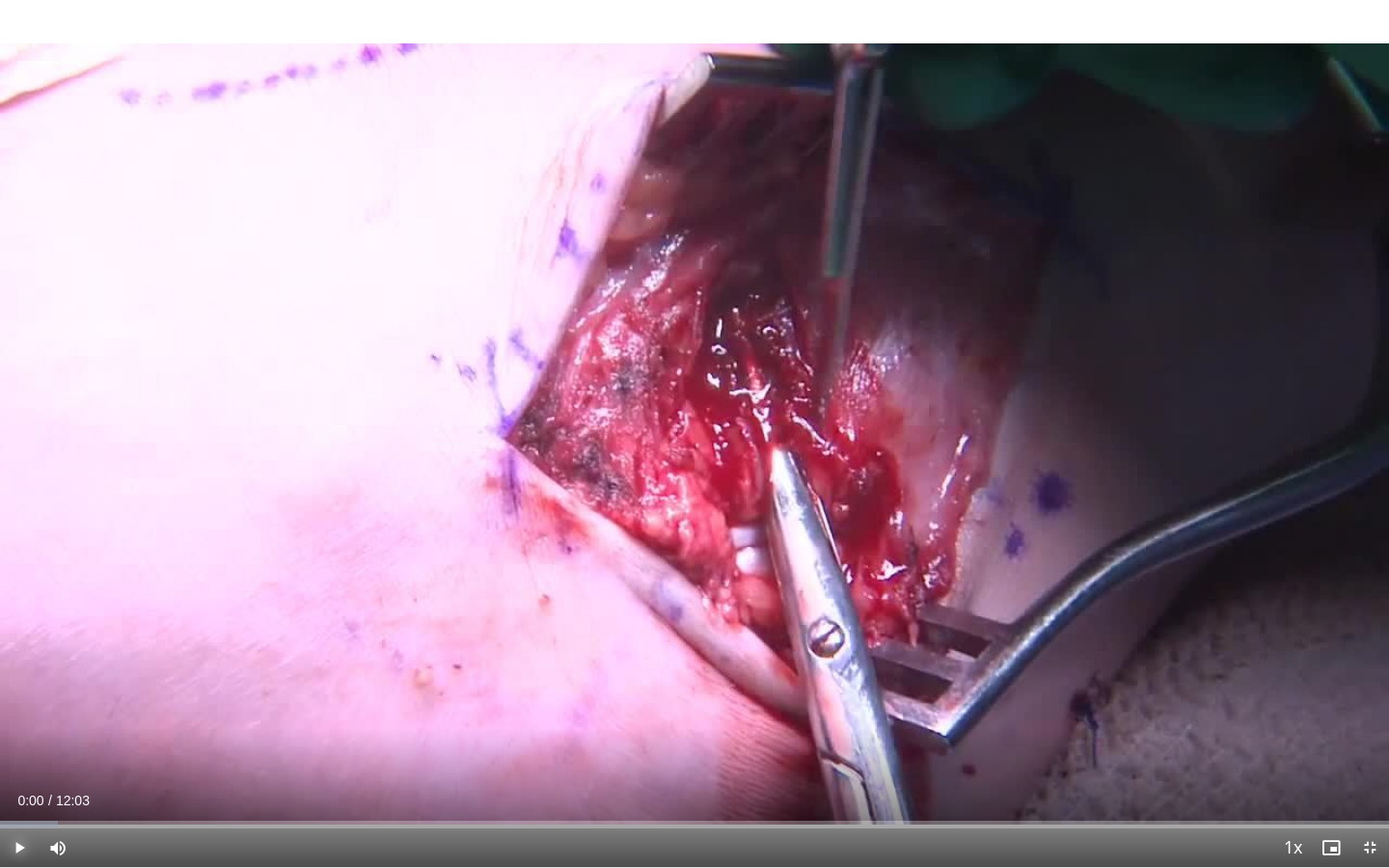 click at bounding box center [19, 848] 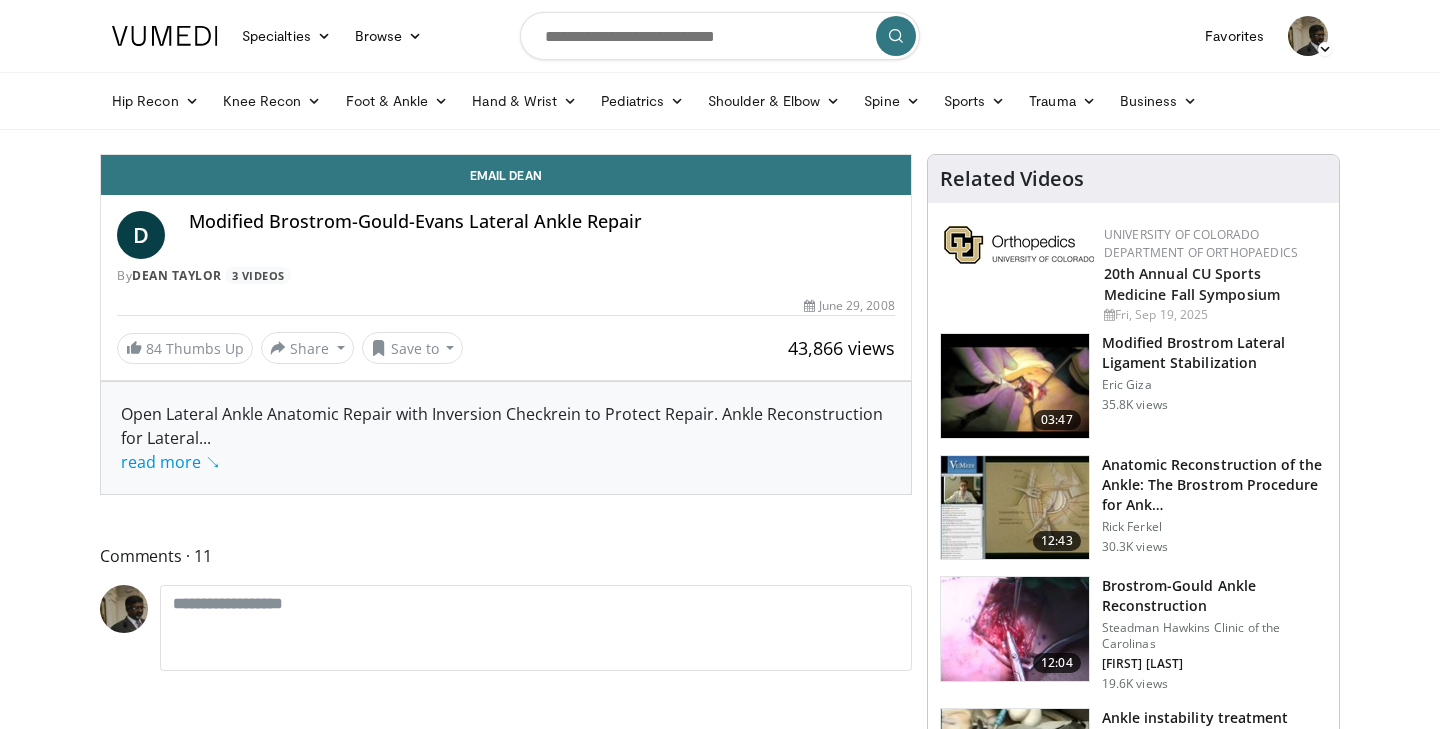 scroll, scrollTop: 0, scrollLeft: 0, axis: both 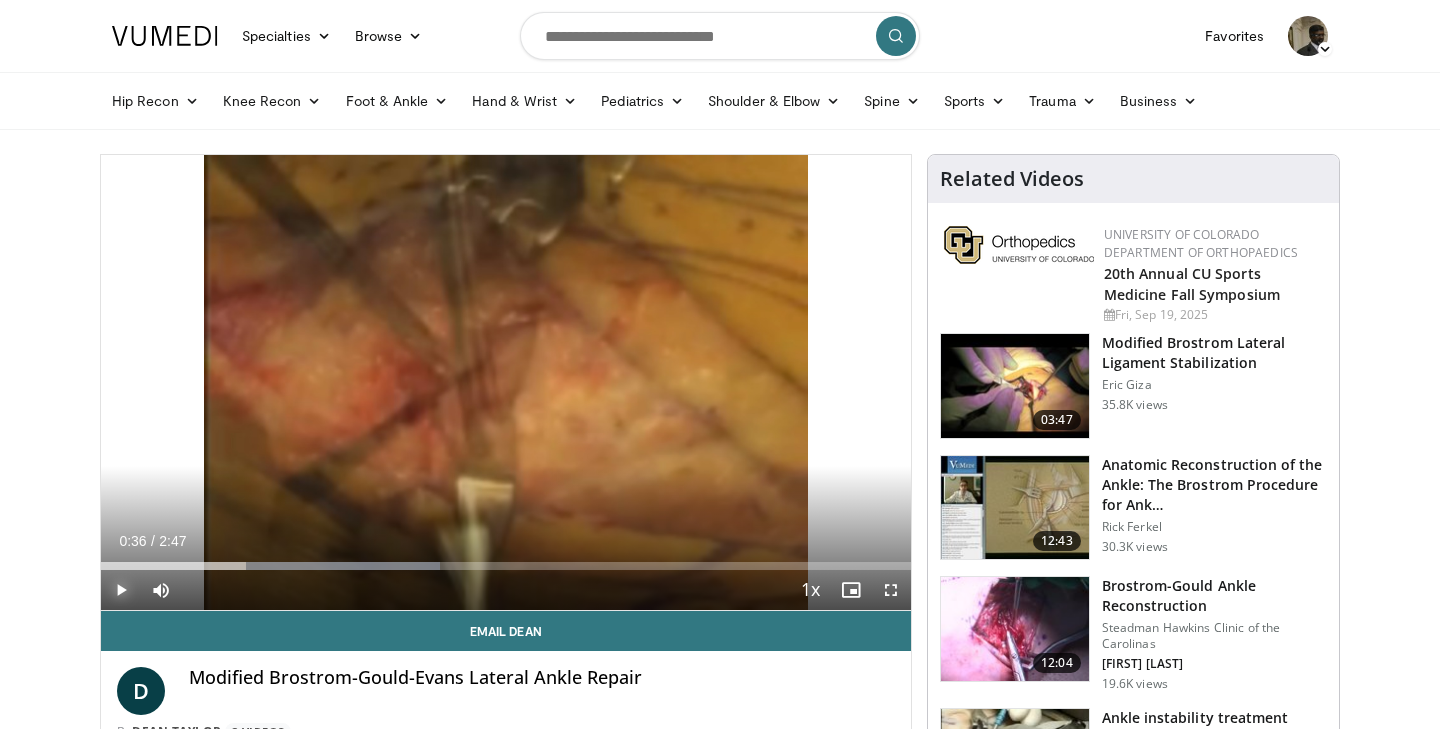 click at bounding box center [121, 590] 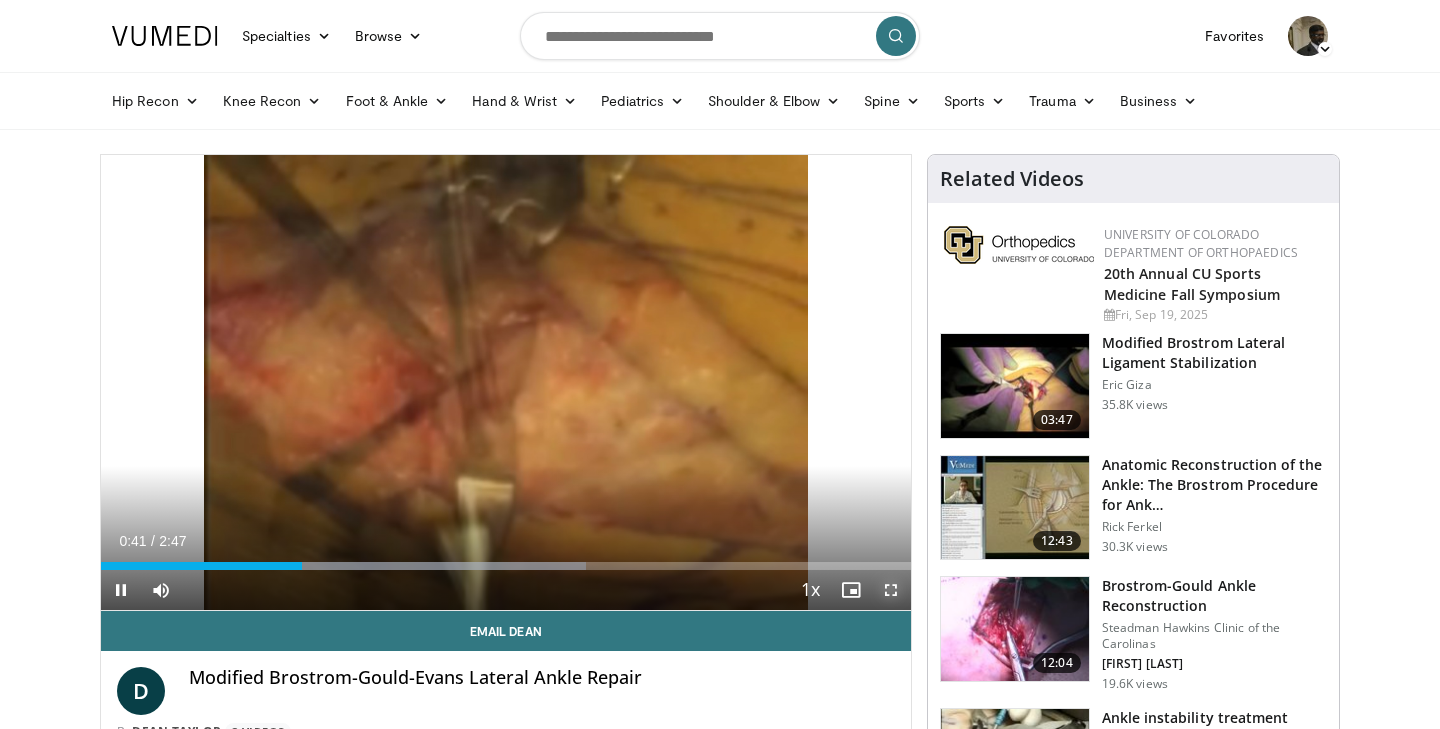 click at bounding box center [891, 590] 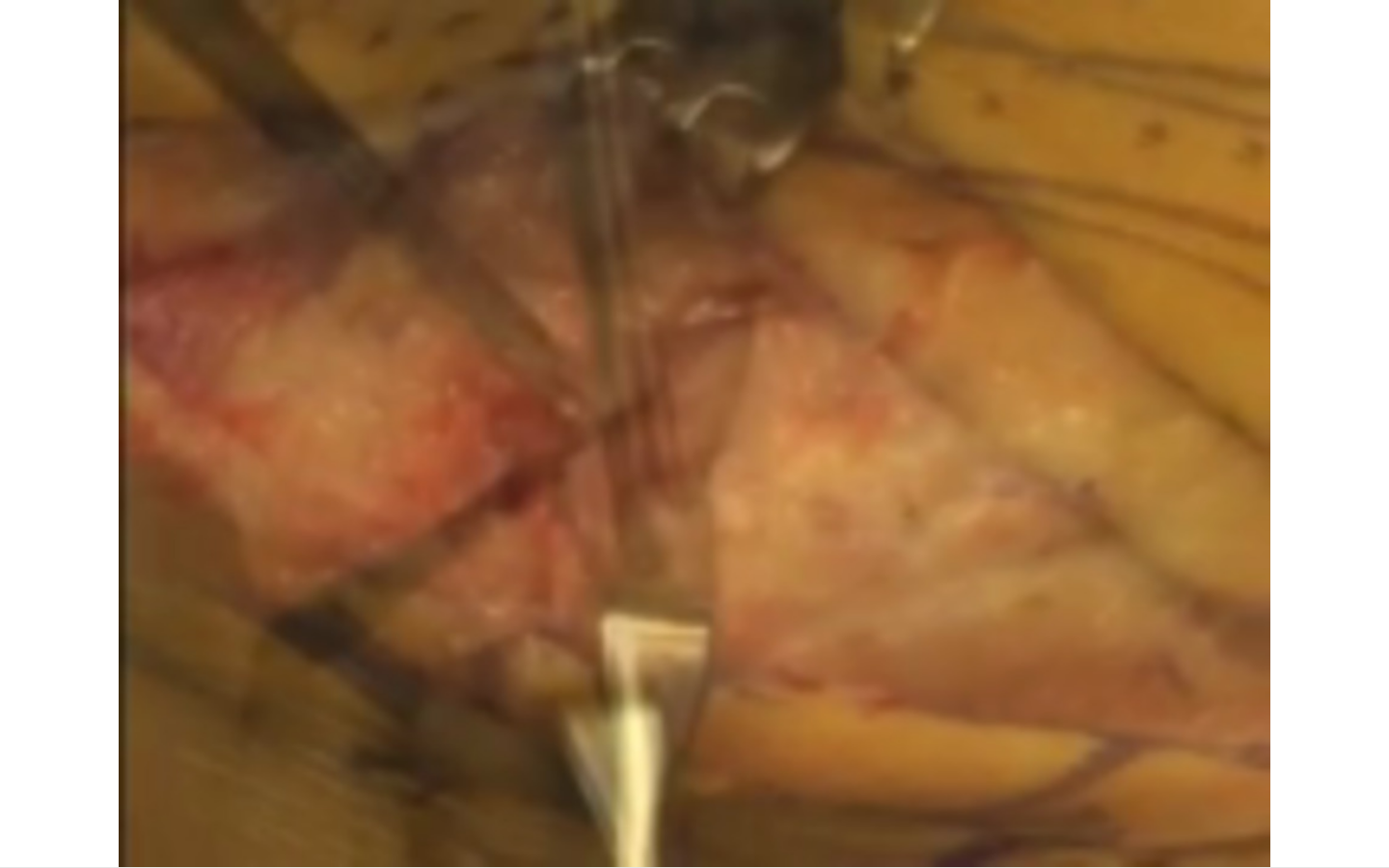 click on "10 seconds
Tap to unmute" at bounding box center [694, 433] 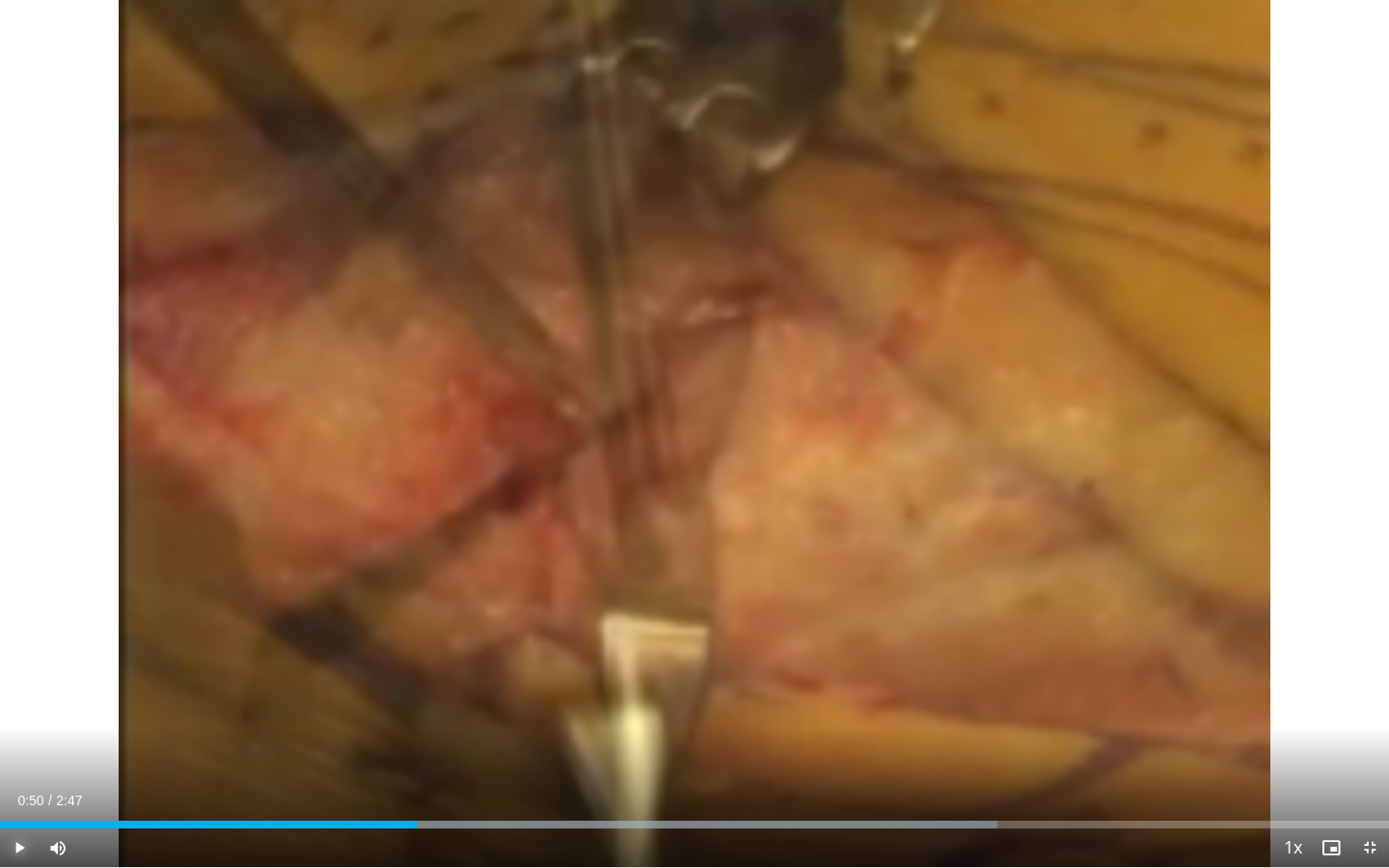click at bounding box center (19, 848) 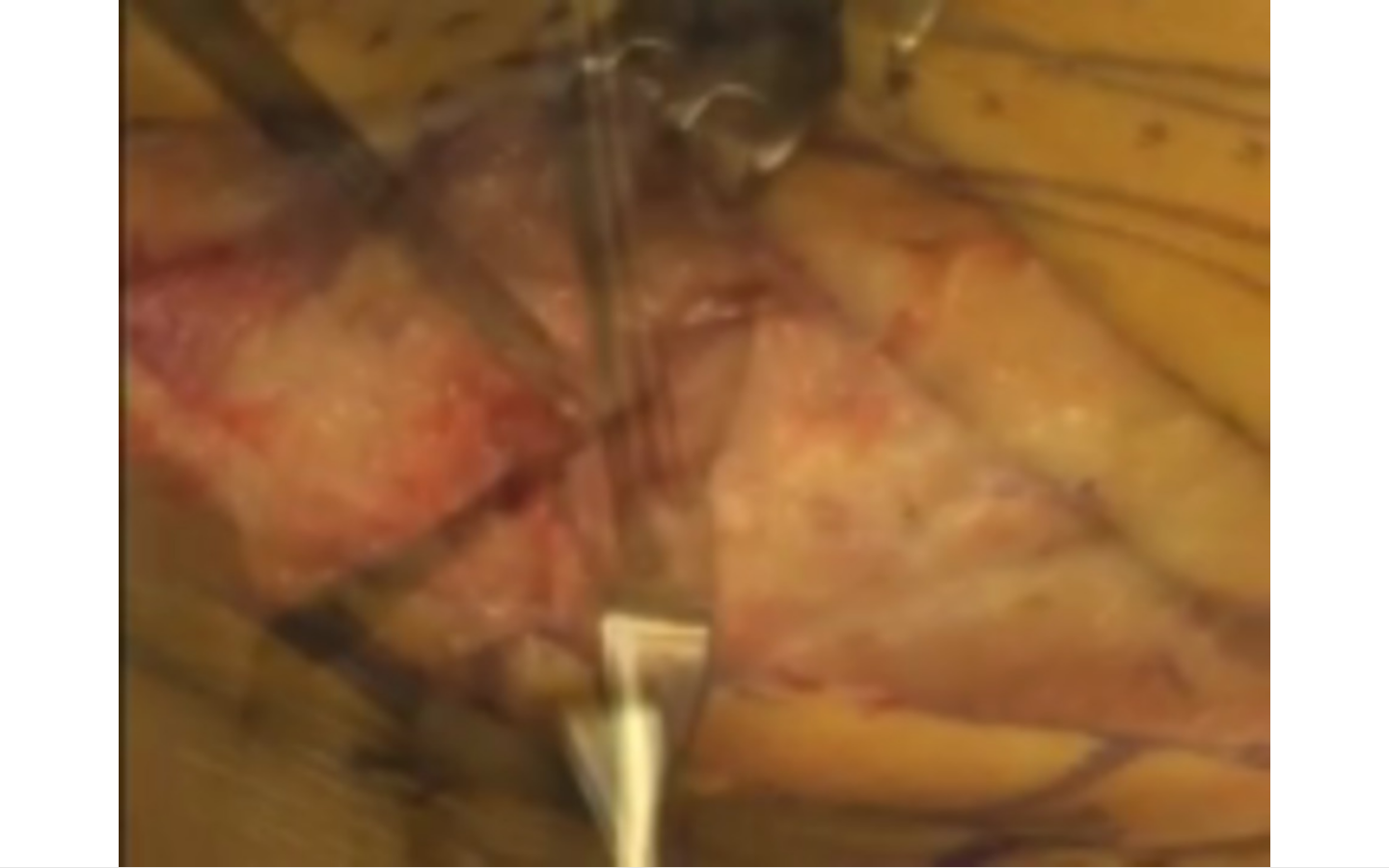 click on "10 seconds
Tap to unmute" at bounding box center [694, 433] 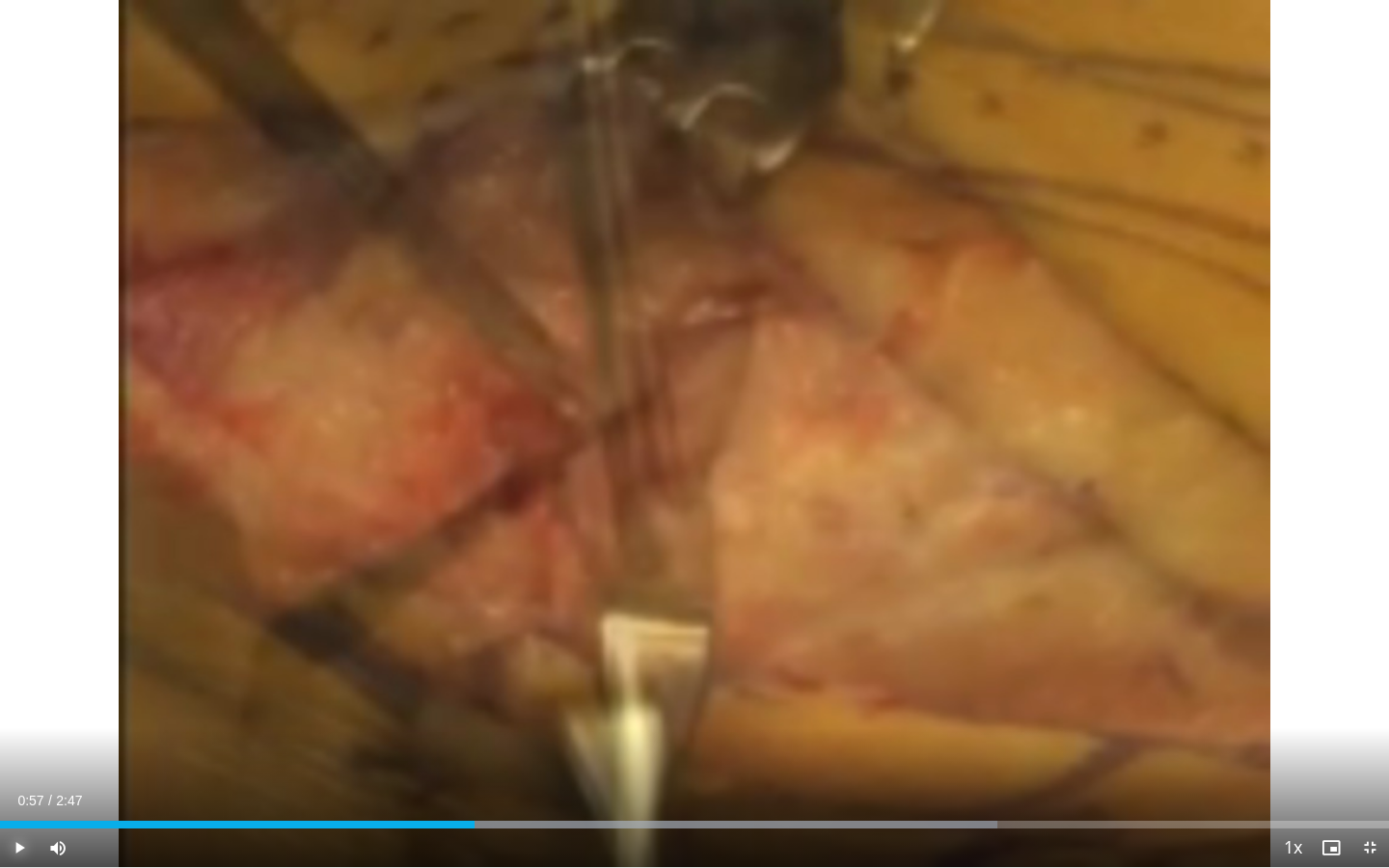 click at bounding box center (19, 848) 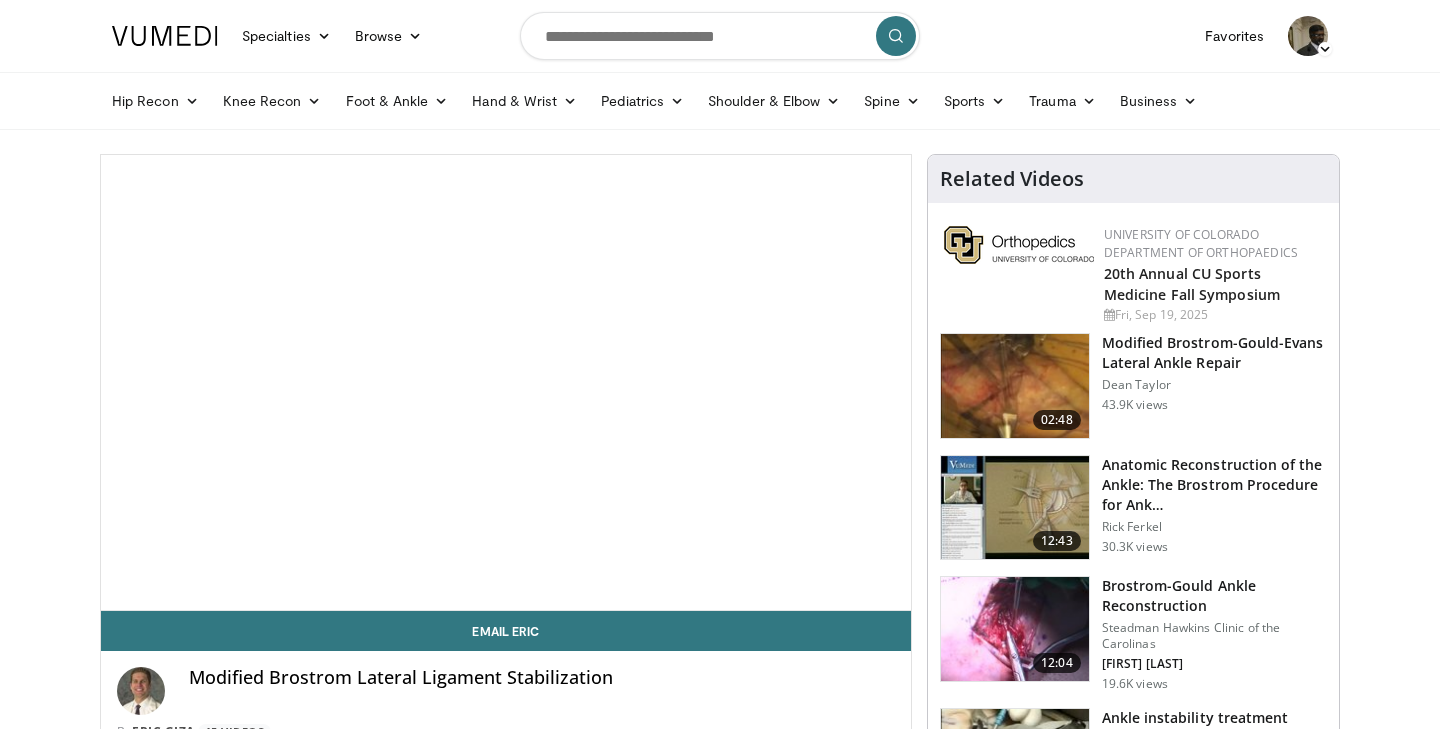 scroll, scrollTop: 0, scrollLeft: 0, axis: both 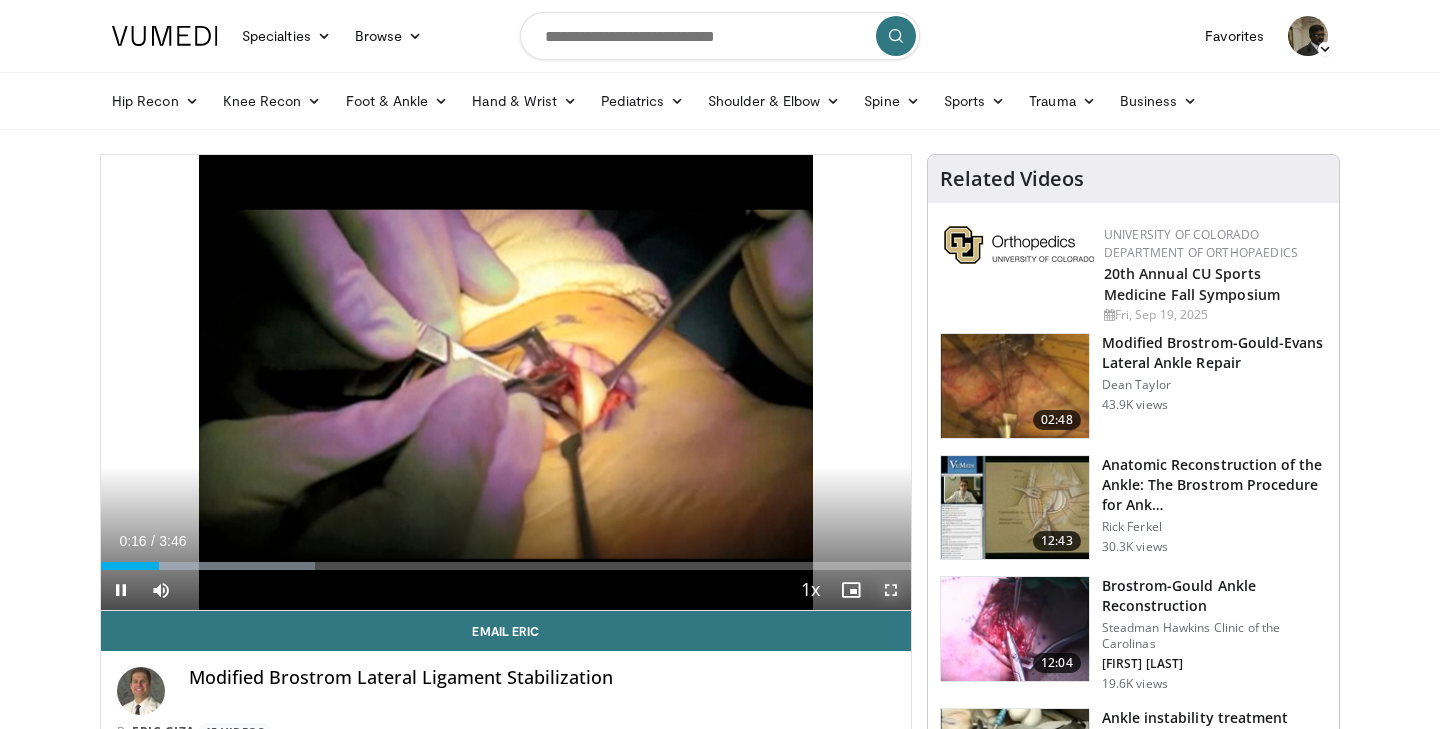 click at bounding box center [891, 590] 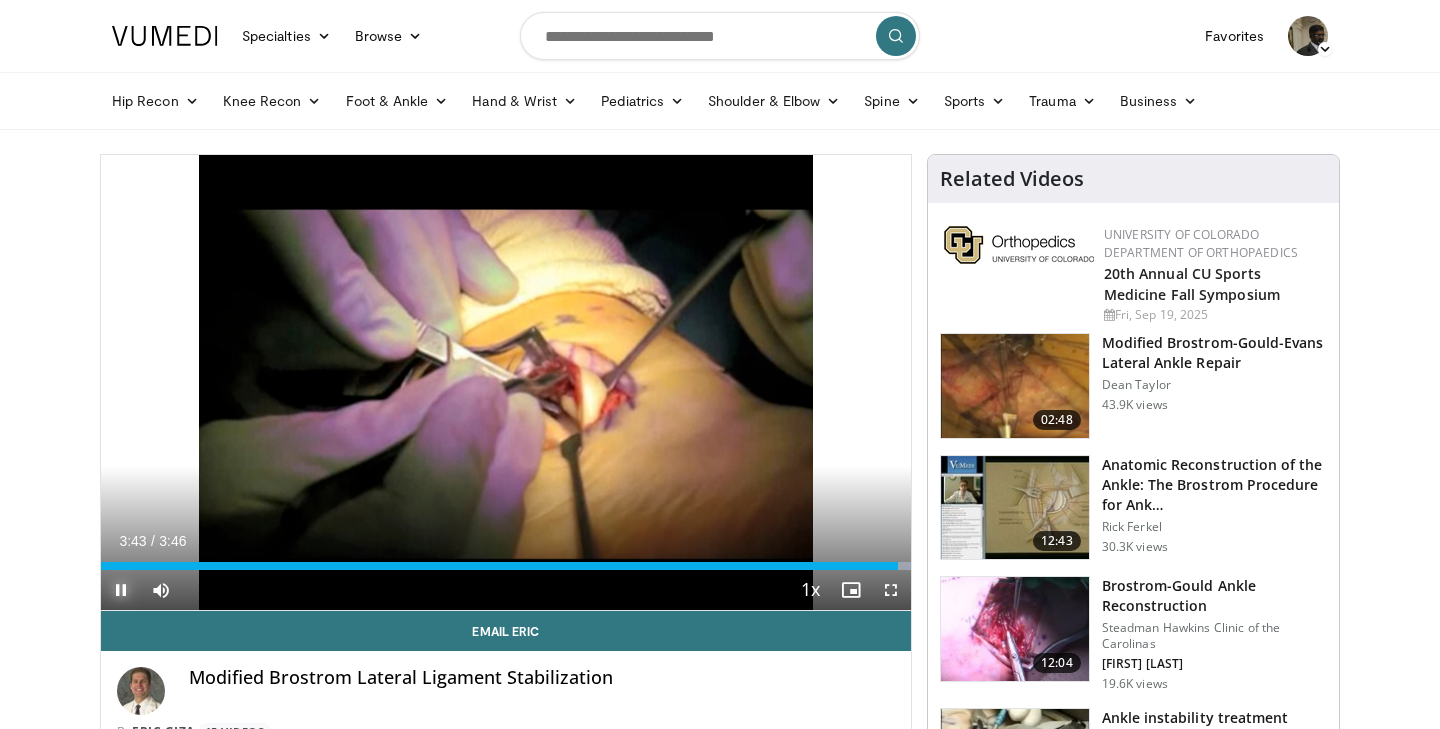 click at bounding box center (121, 590) 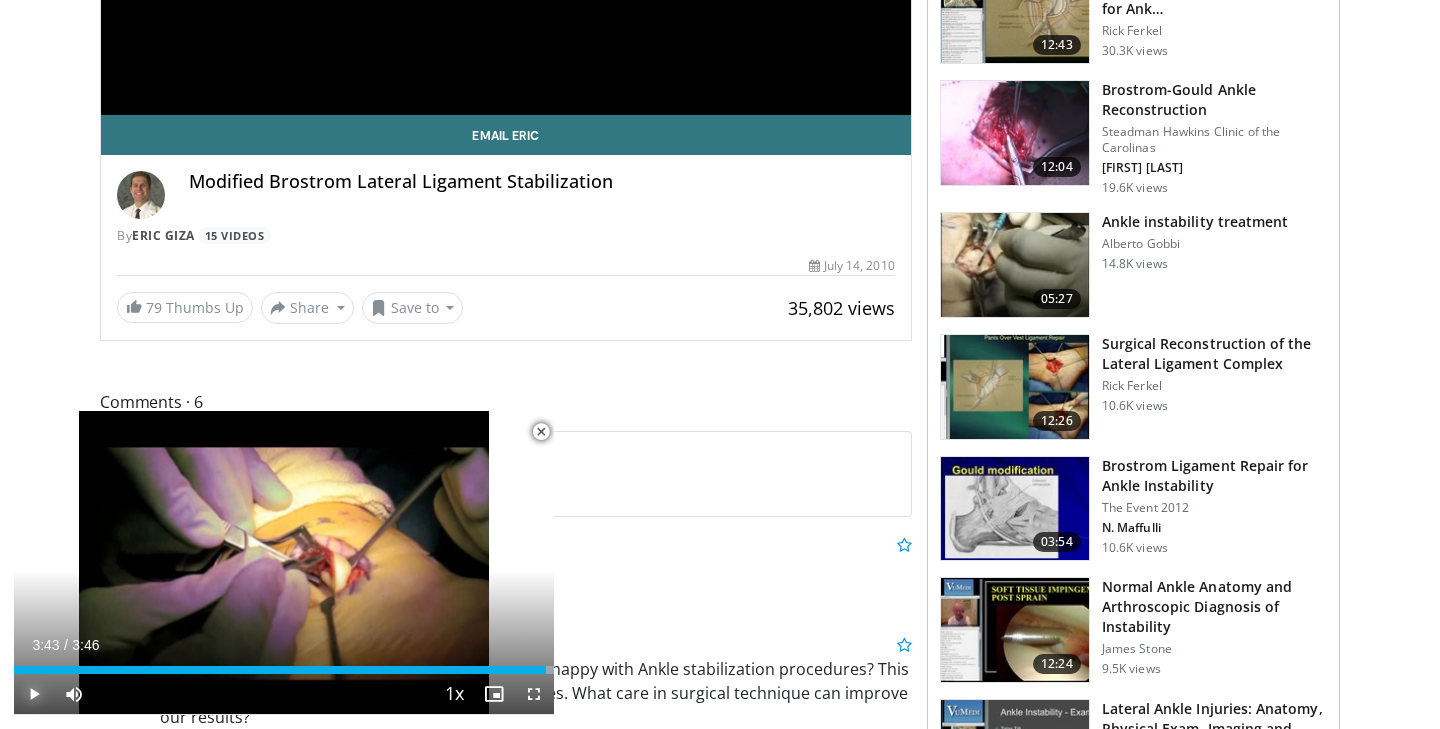scroll, scrollTop: 500, scrollLeft: 0, axis: vertical 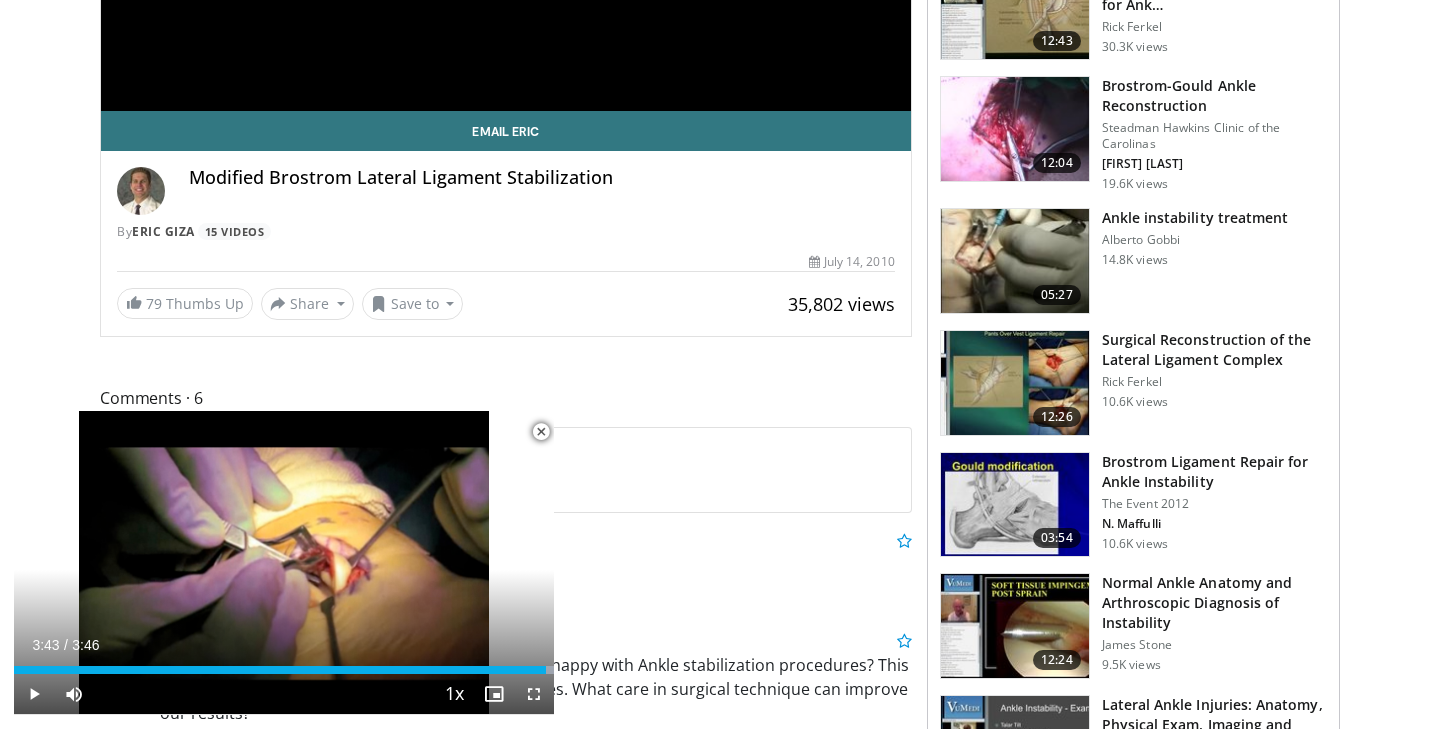 click at bounding box center (1015, 383) 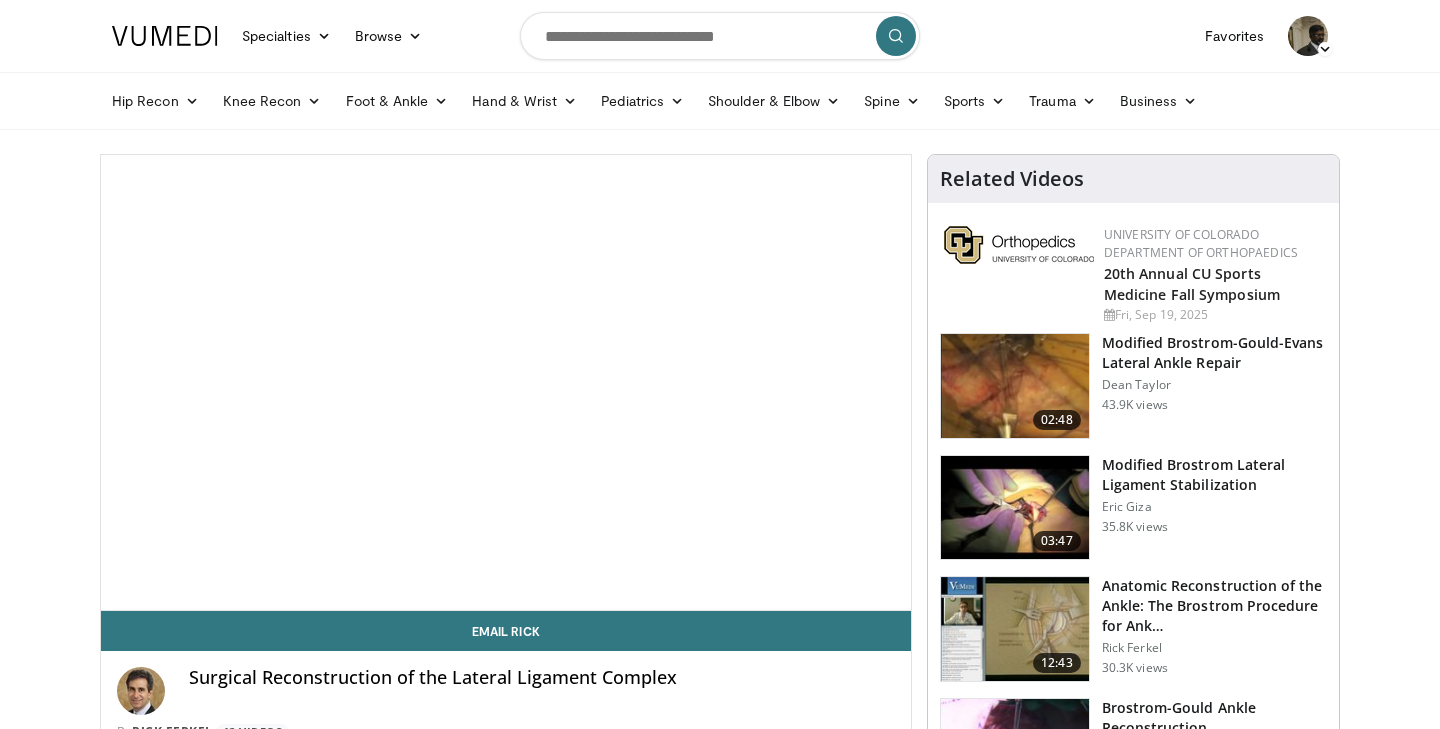 scroll, scrollTop: 0, scrollLeft: 0, axis: both 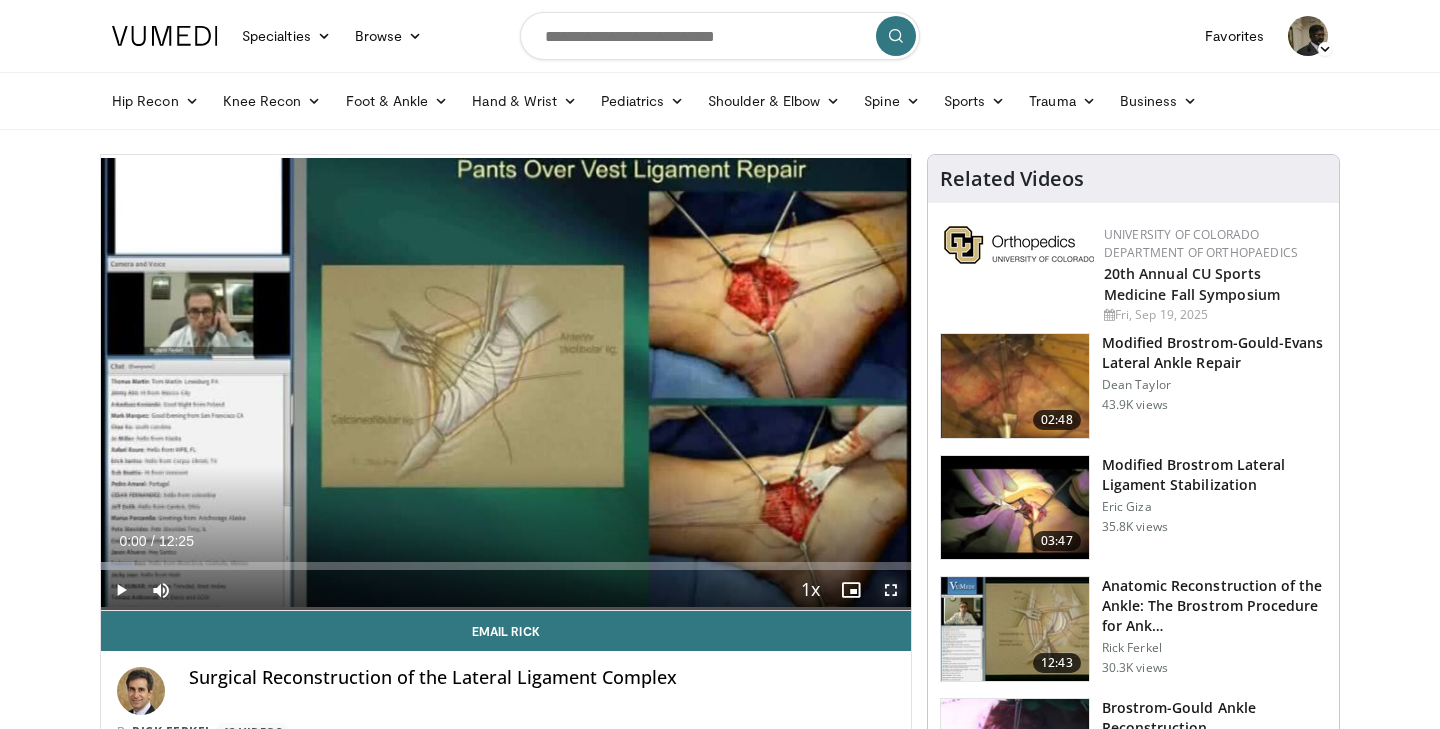 click at bounding box center [891, 590] 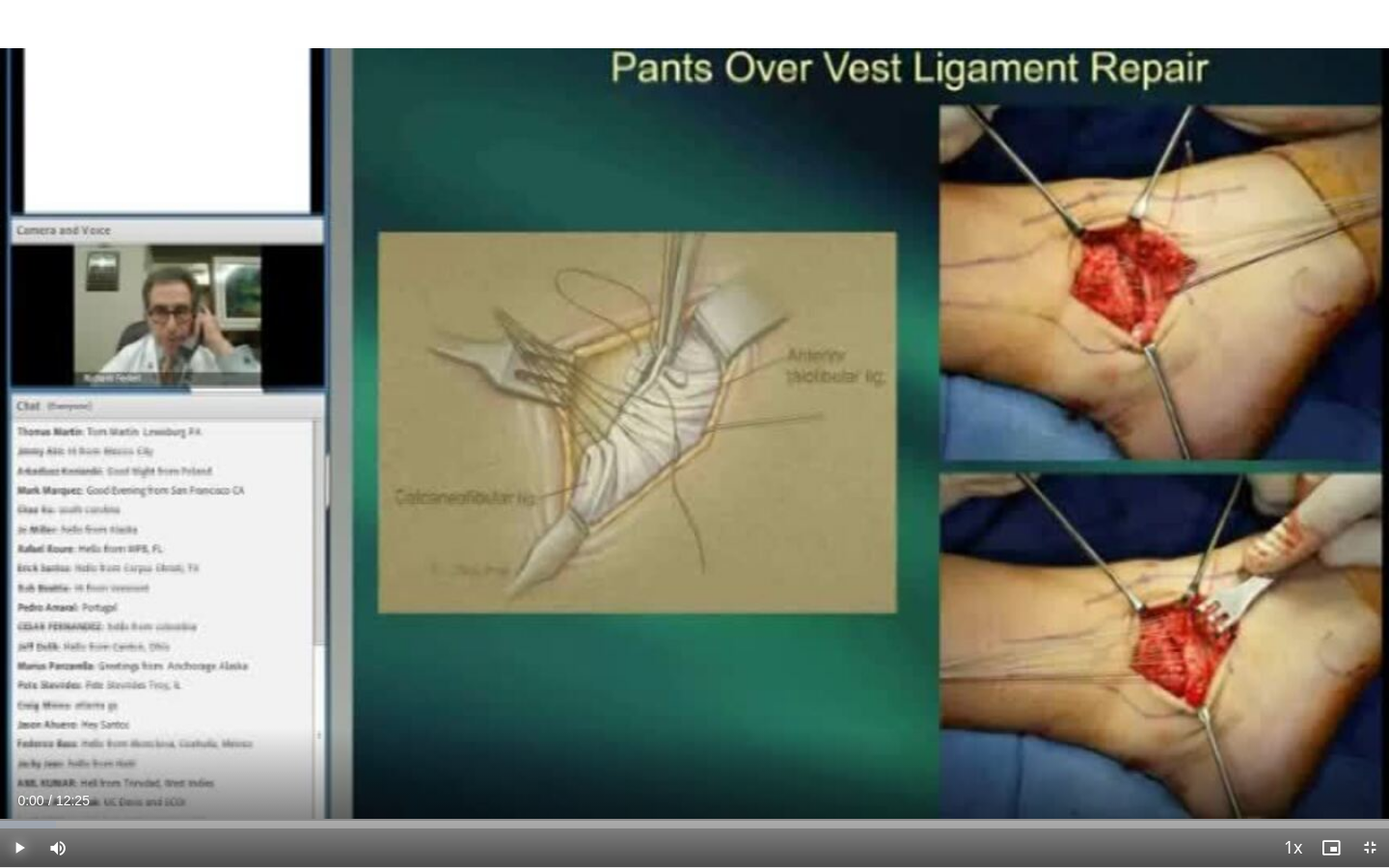 click at bounding box center (19, 848) 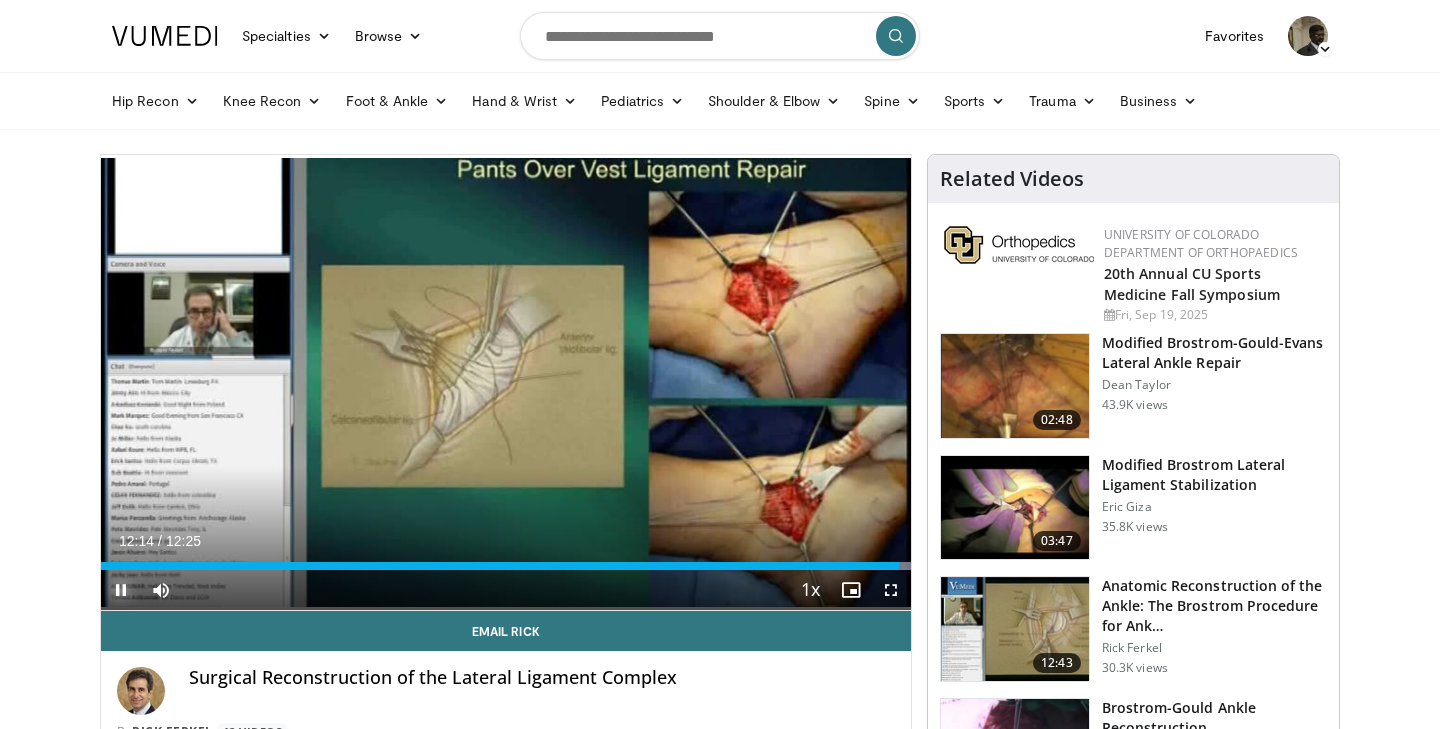 click at bounding box center (121, 590) 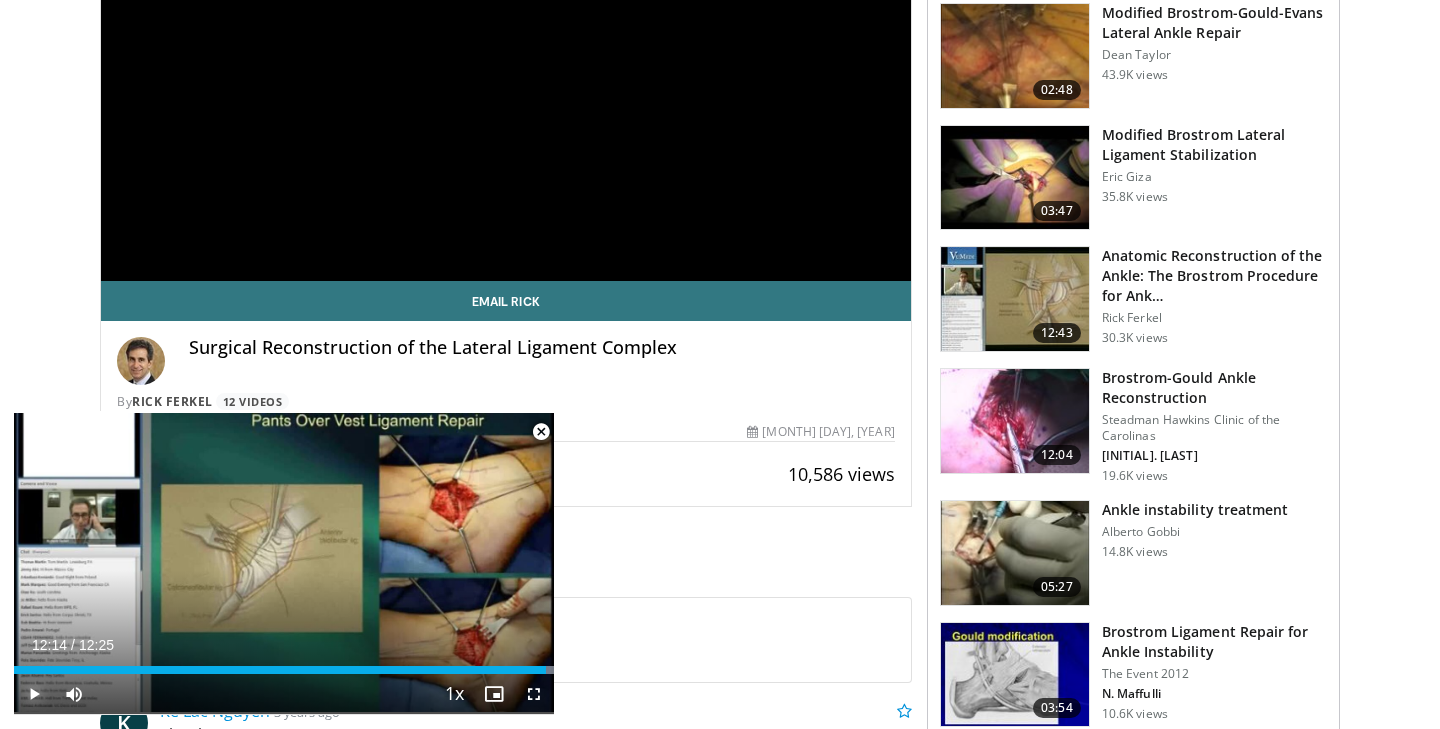 scroll, scrollTop: 332, scrollLeft: 0, axis: vertical 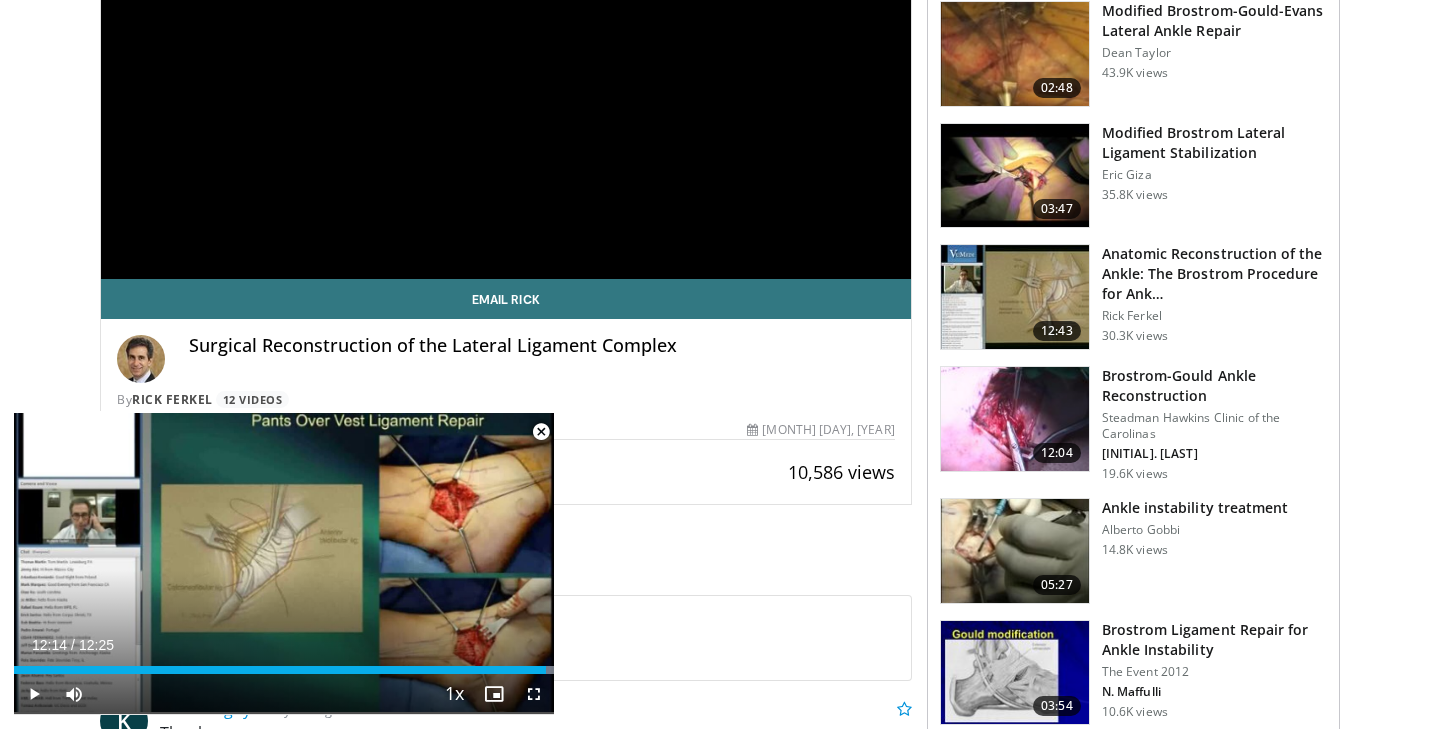 click at bounding box center (1015, 551) 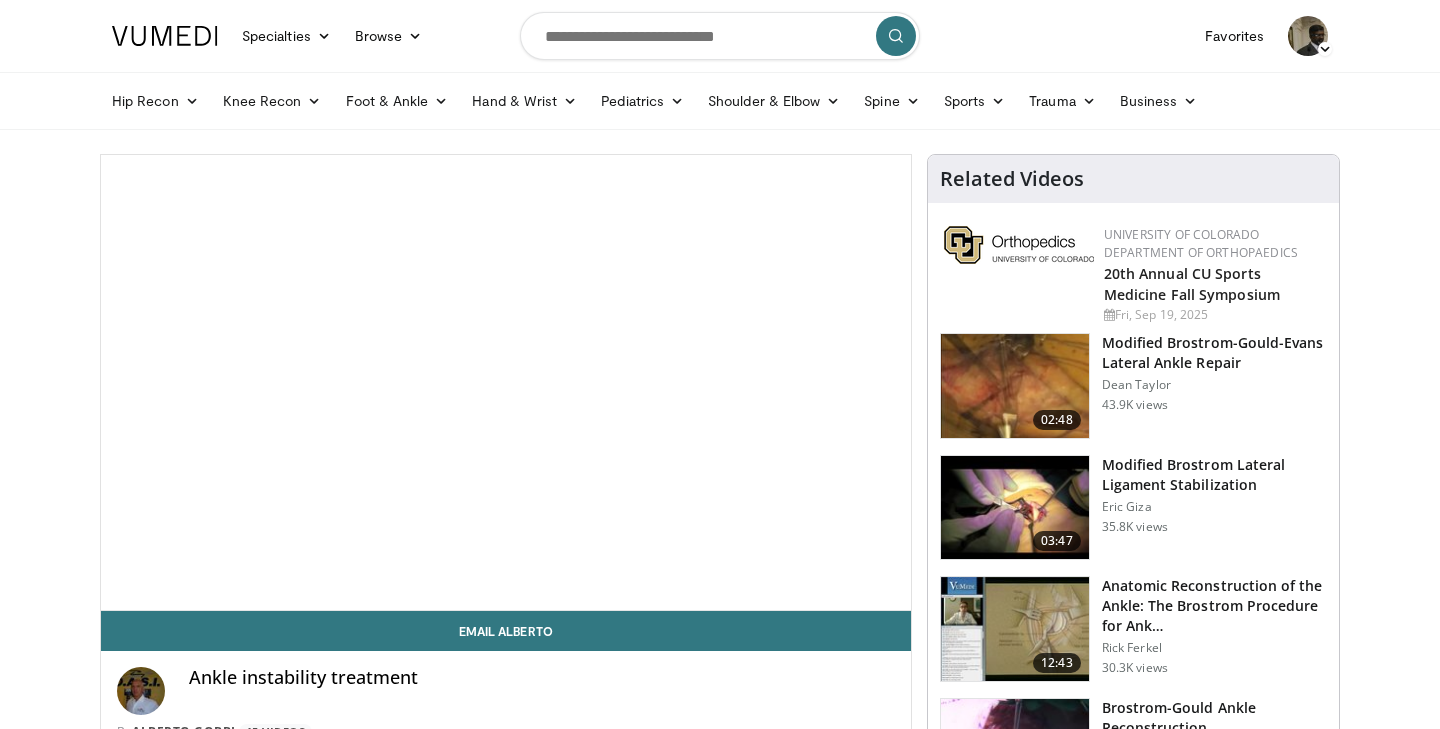 scroll, scrollTop: 0, scrollLeft: 0, axis: both 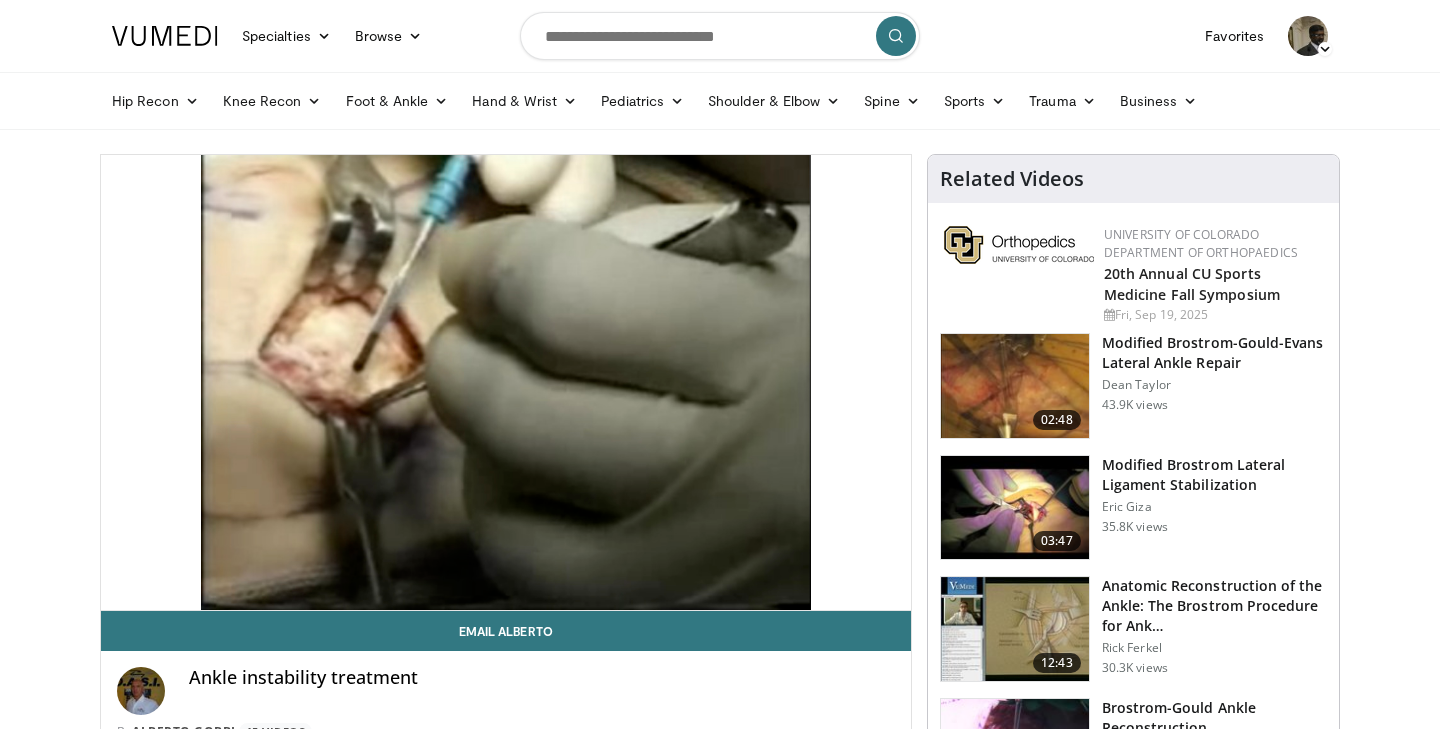 click on "10 seconds
Tap to unmute" at bounding box center (506, 382) 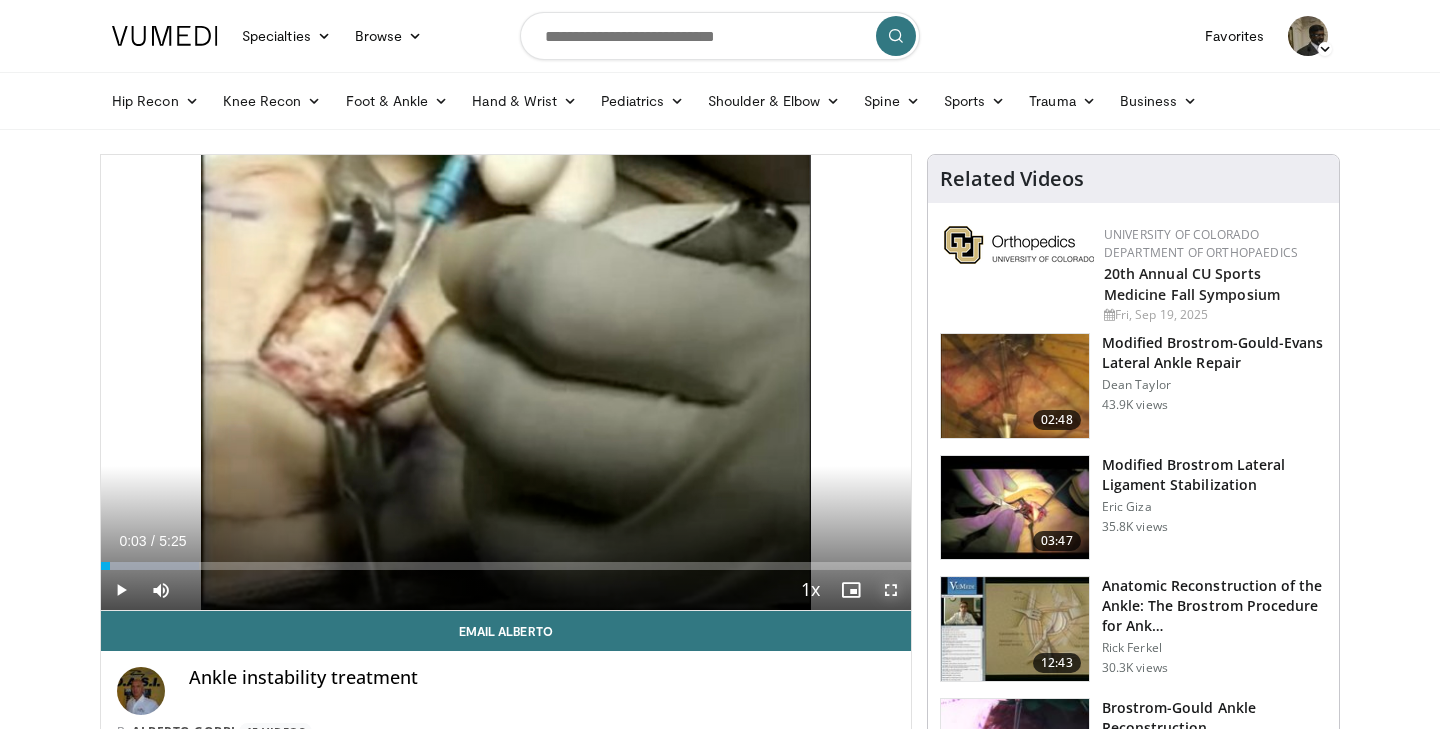 click at bounding box center [891, 590] 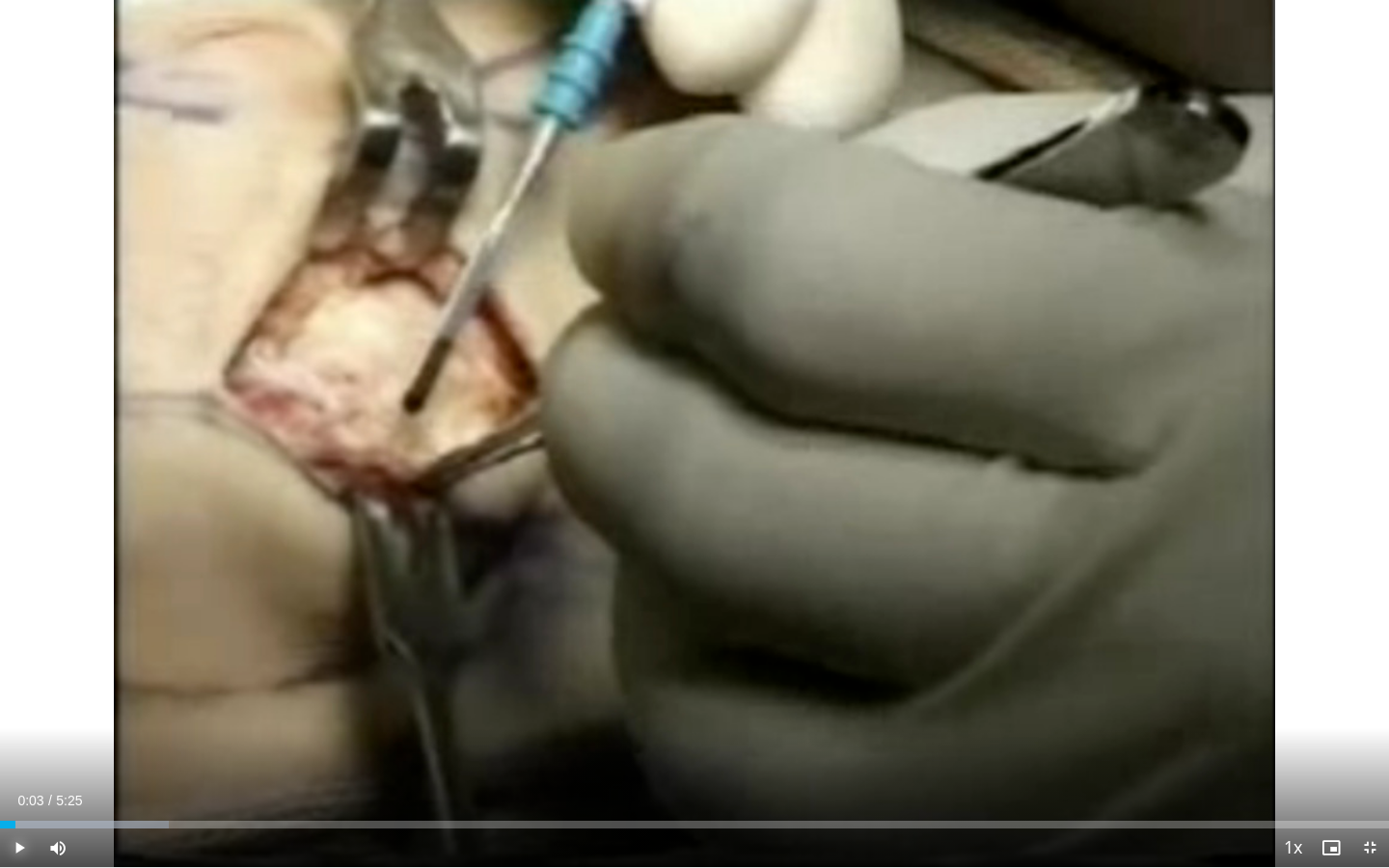 click at bounding box center (19, 848) 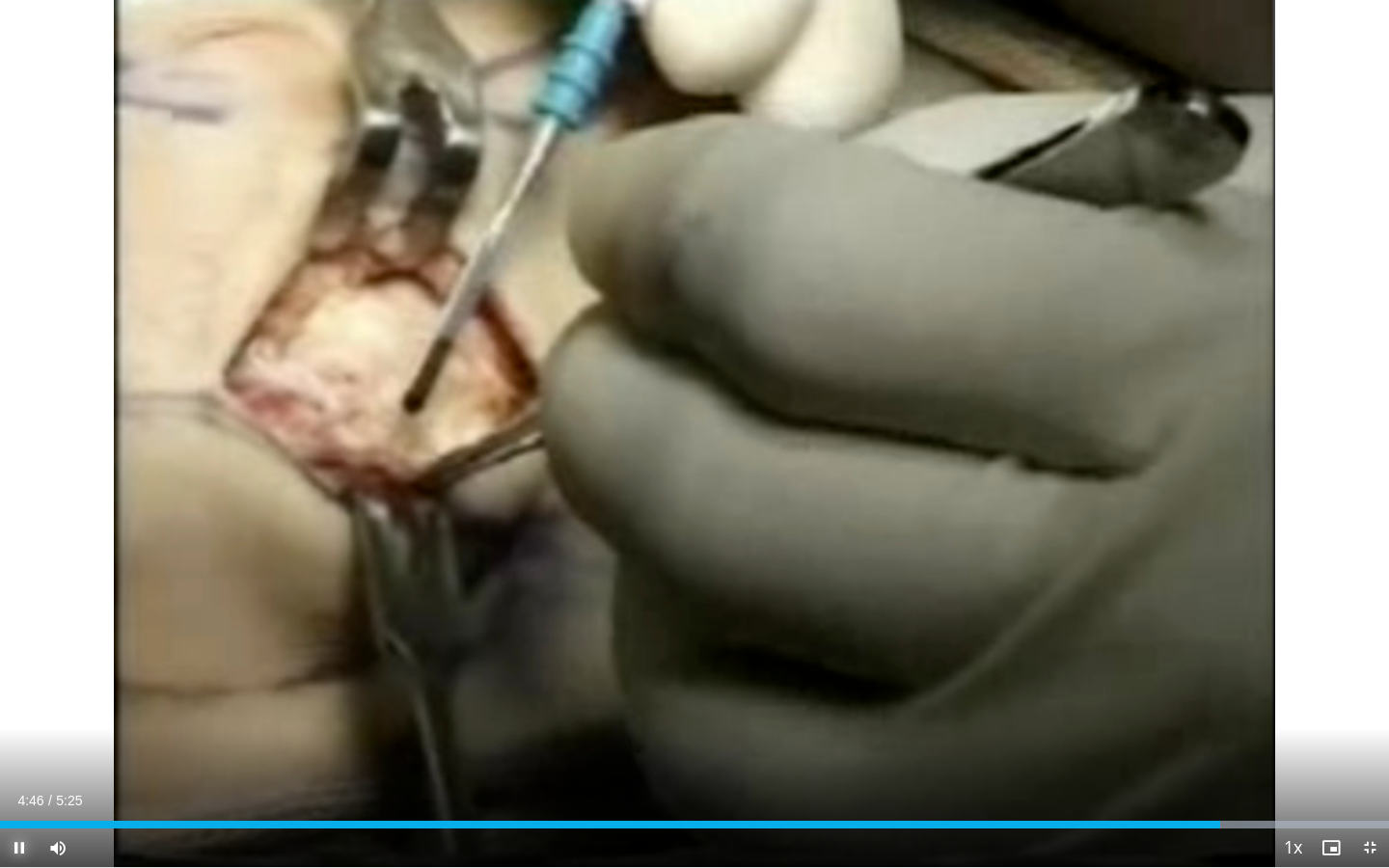 click at bounding box center [19, 848] 